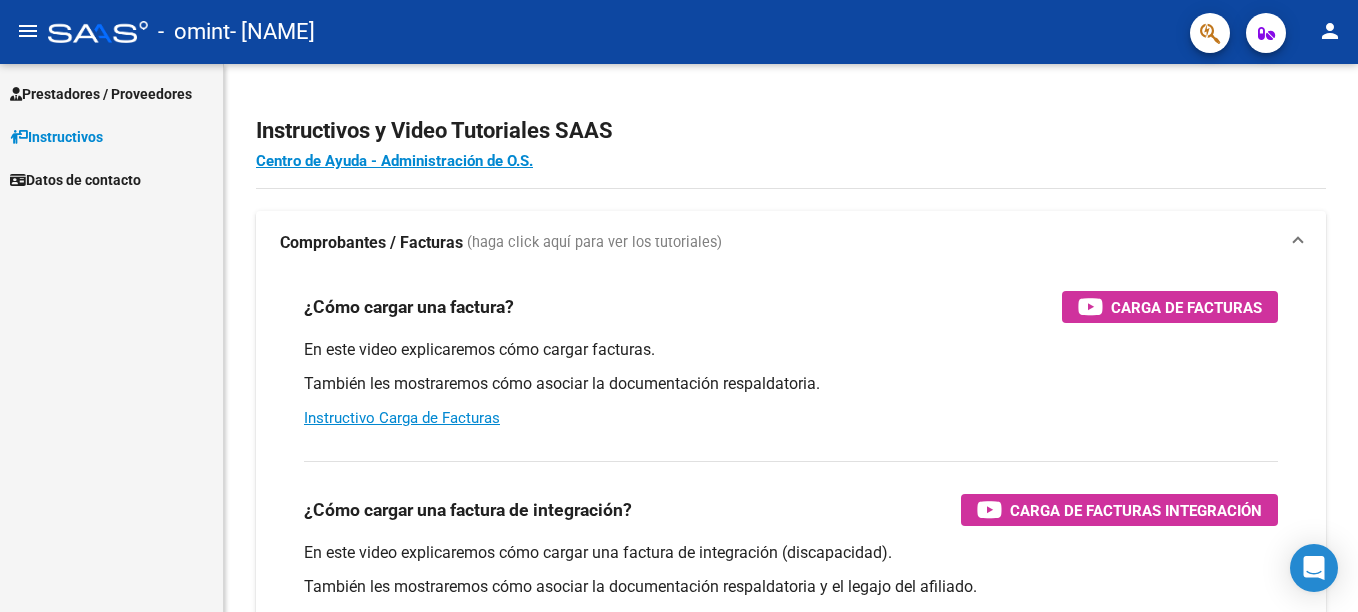 scroll, scrollTop: 0, scrollLeft: 0, axis: both 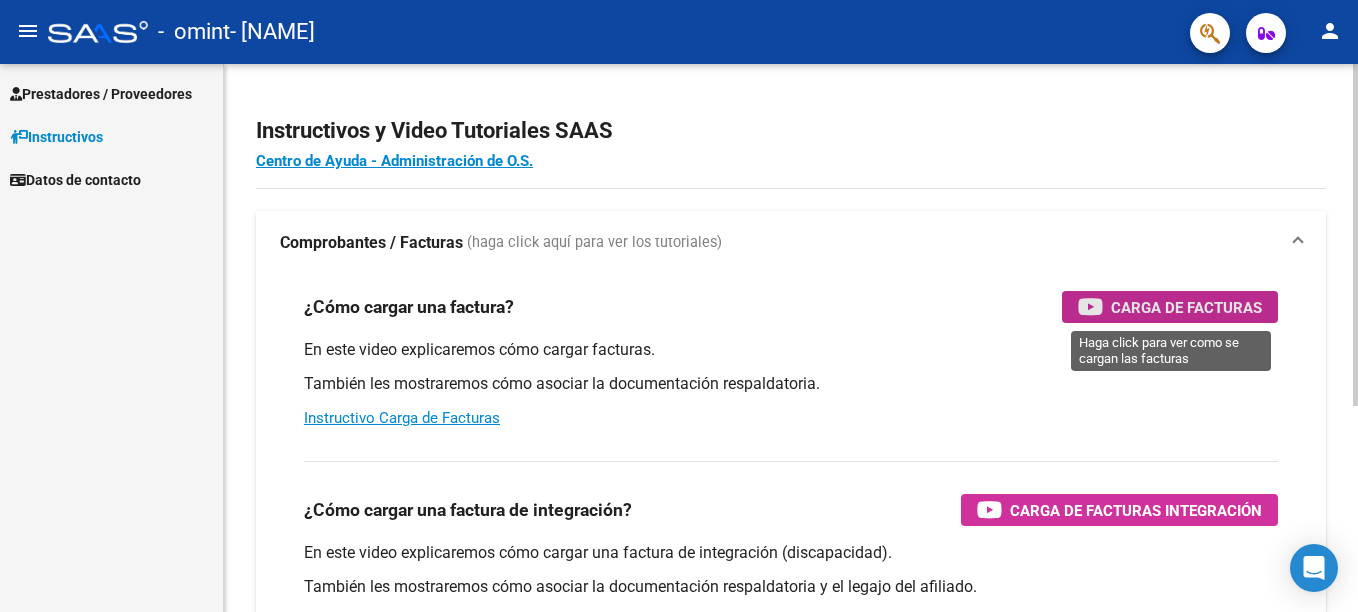 click on "Carga de Facturas" at bounding box center [1186, 307] 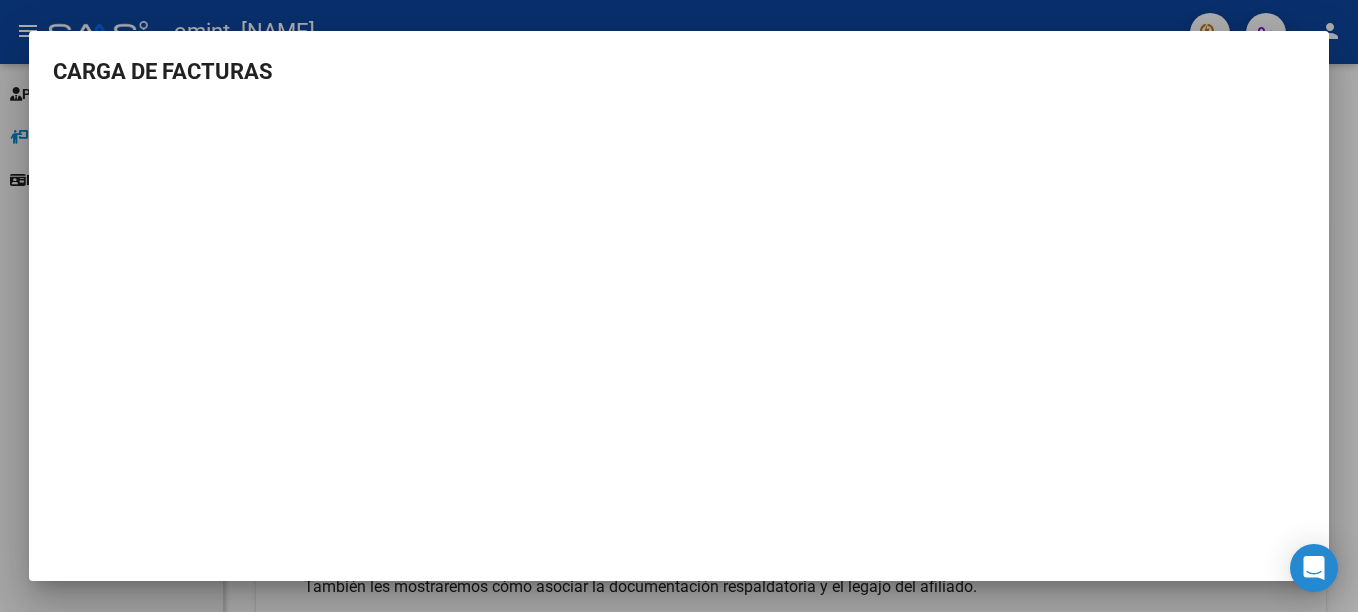 click at bounding box center [679, 306] 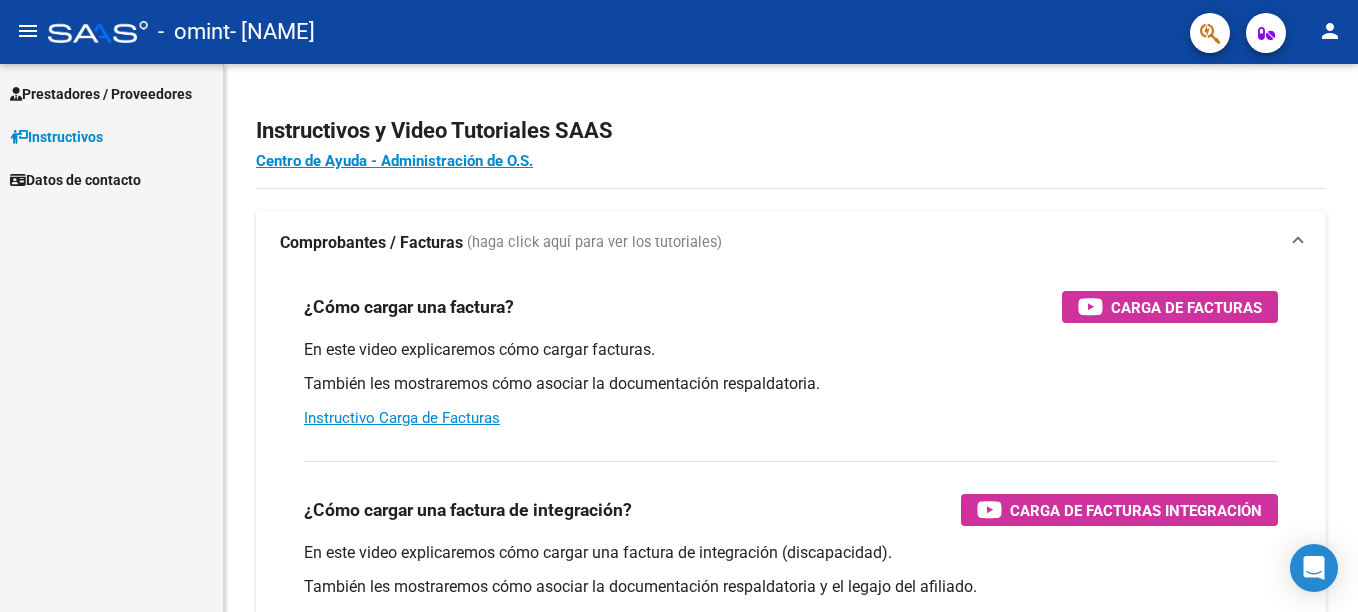 click on "Prestadores / Proveedores" at bounding box center [101, 94] 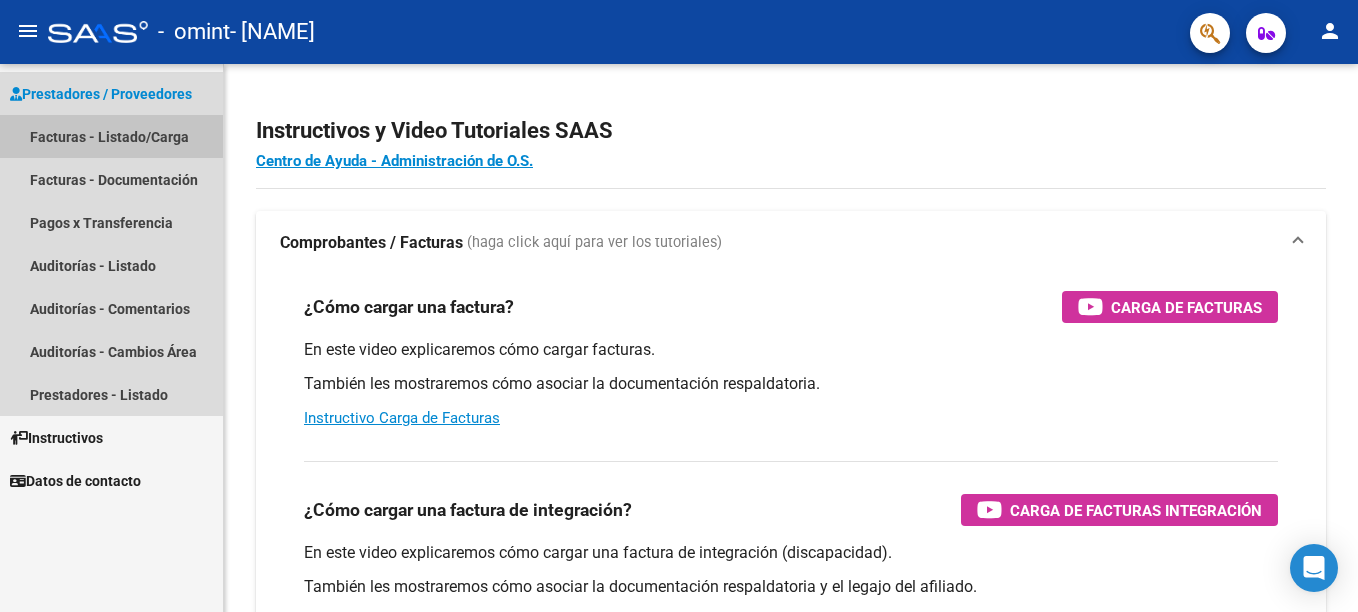 click on "Facturas - Listado/Carga" at bounding box center [111, 136] 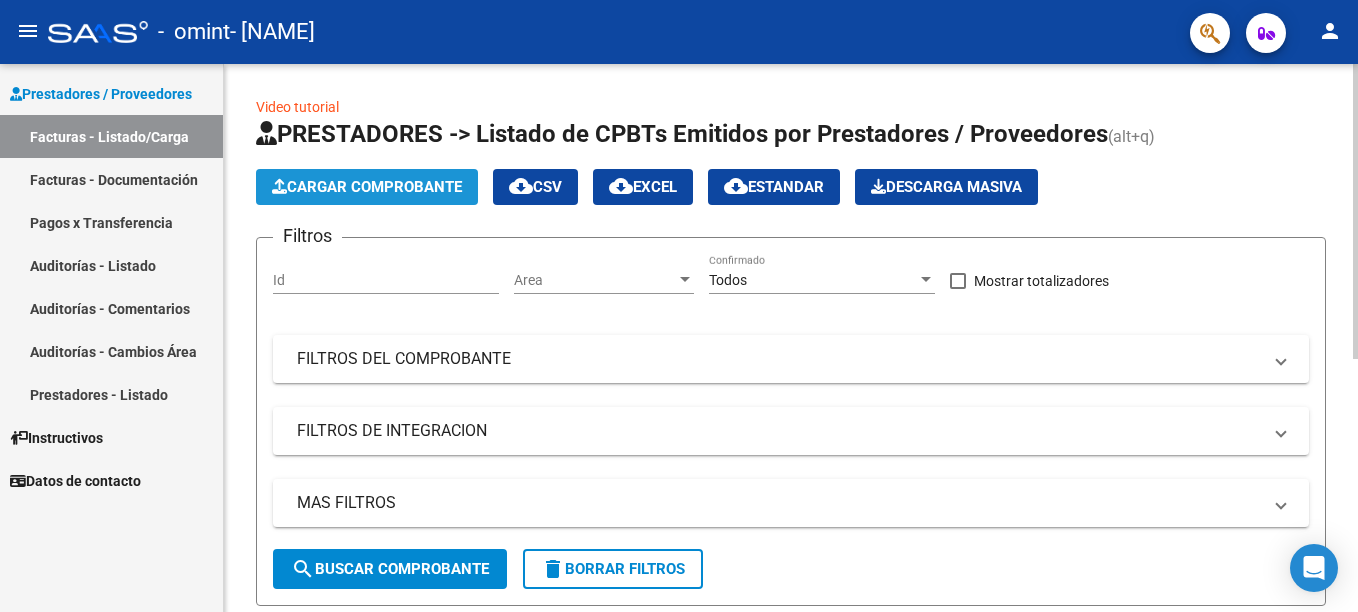 click on "Cargar Comprobante" 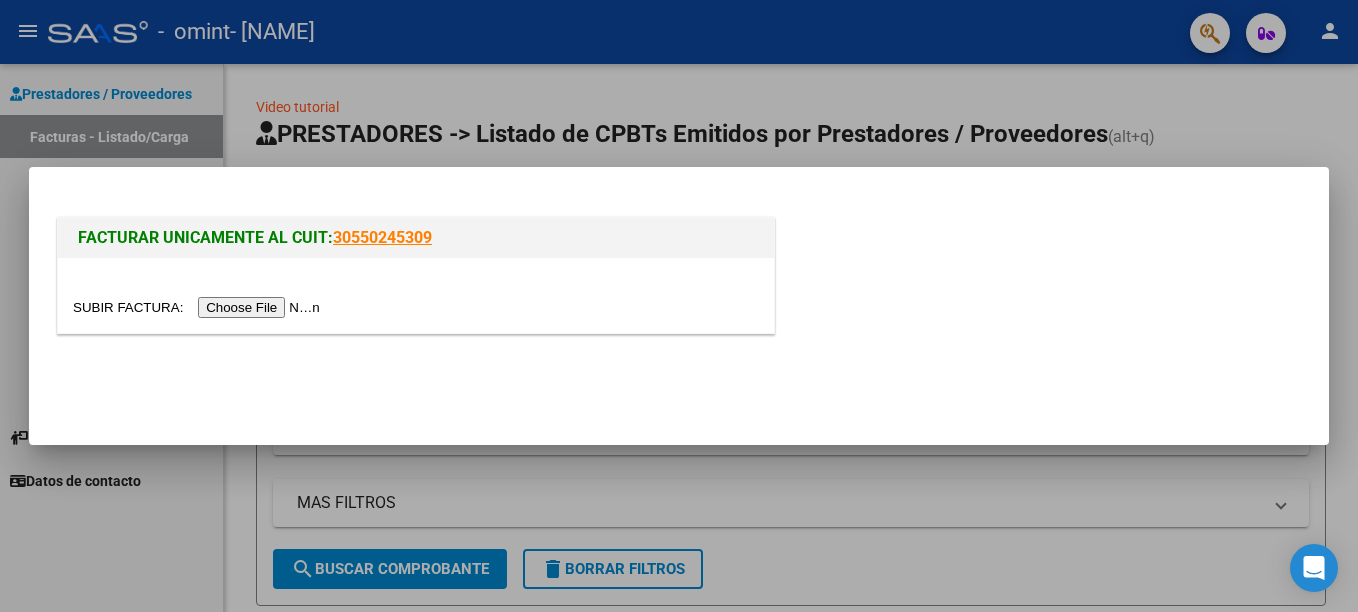 click at bounding box center [679, 306] 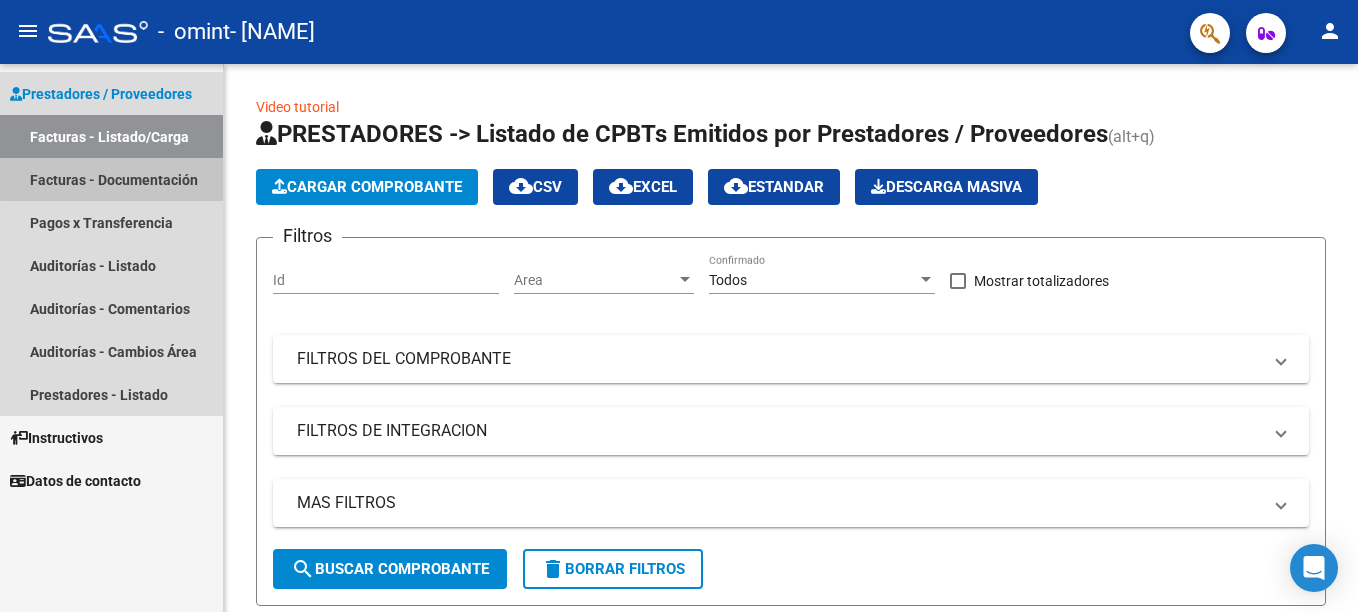 click on "Facturas - Documentación" at bounding box center (111, 179) 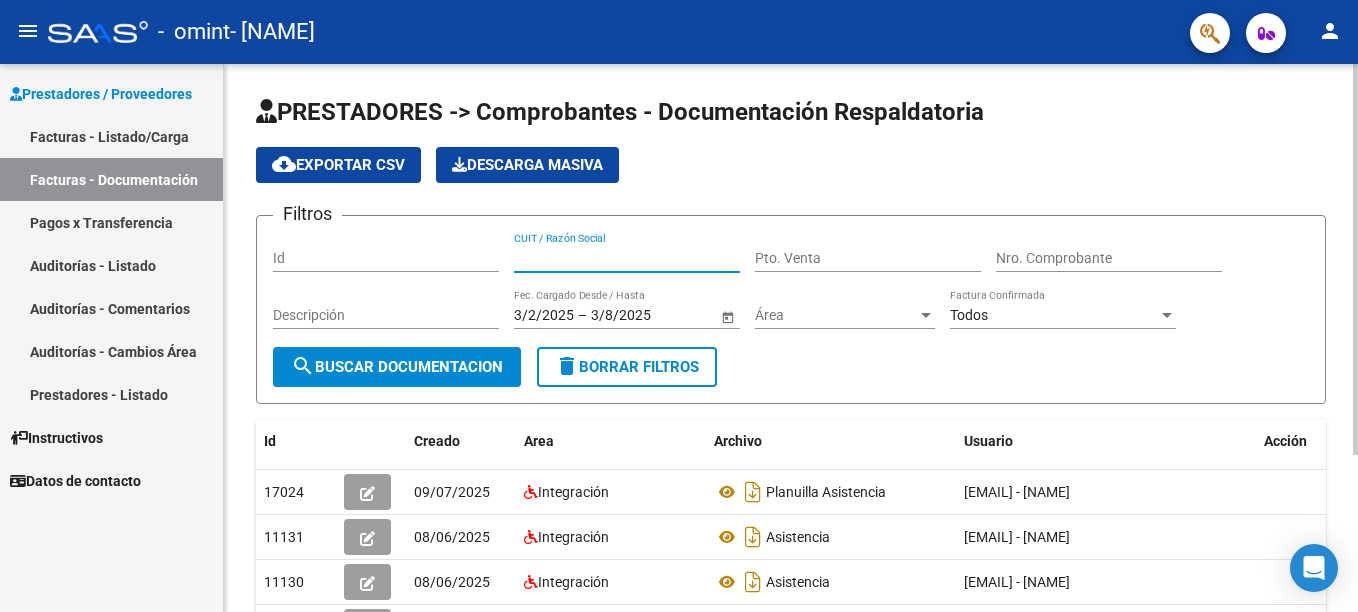 click on "CUIT / Razón Social" at bounding box center (627, 258) 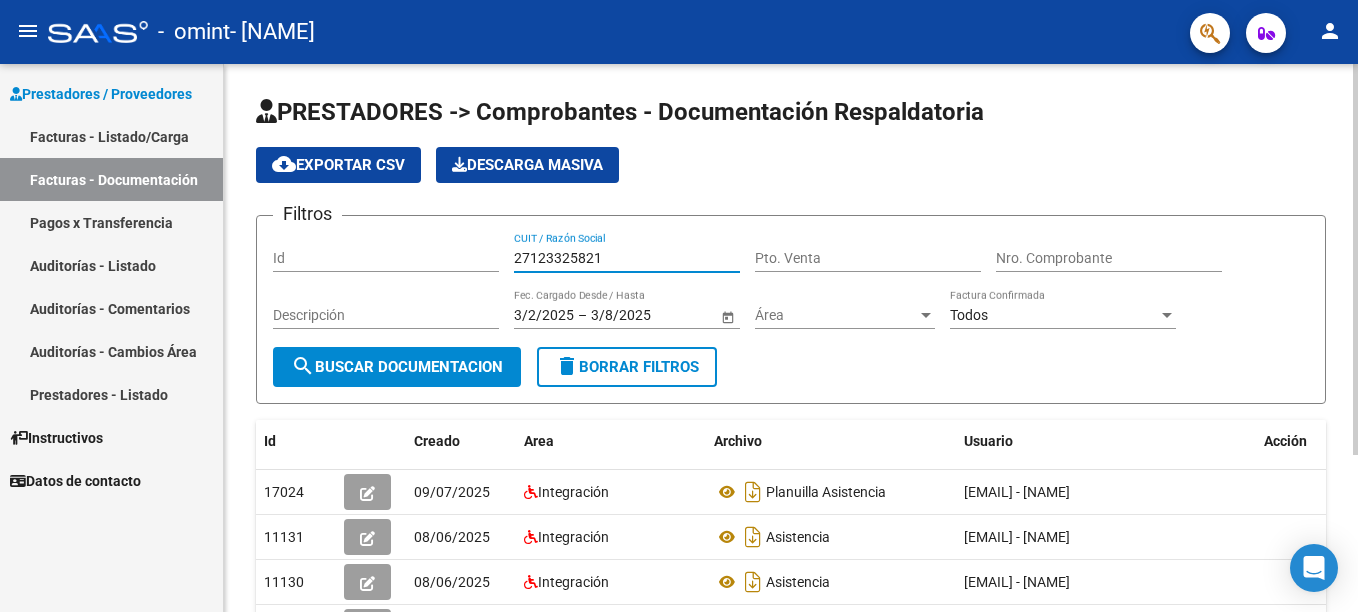 type on "27123325821" 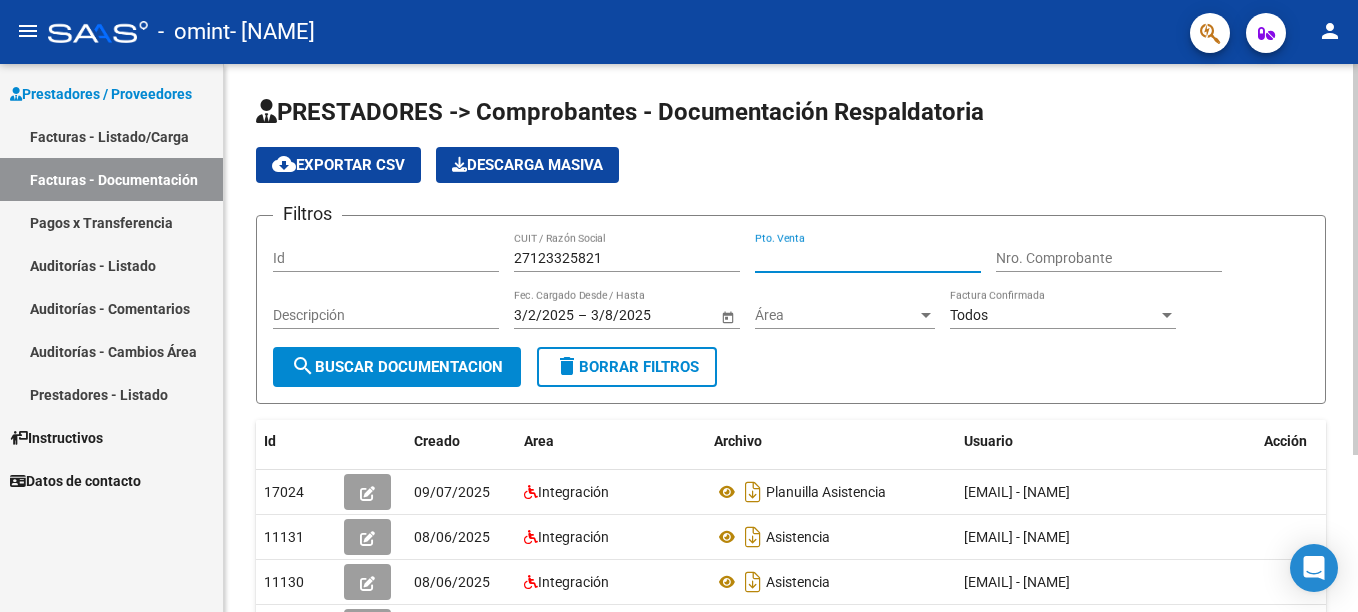 click on "Pto. Venta" at bounding box center (868, 258) 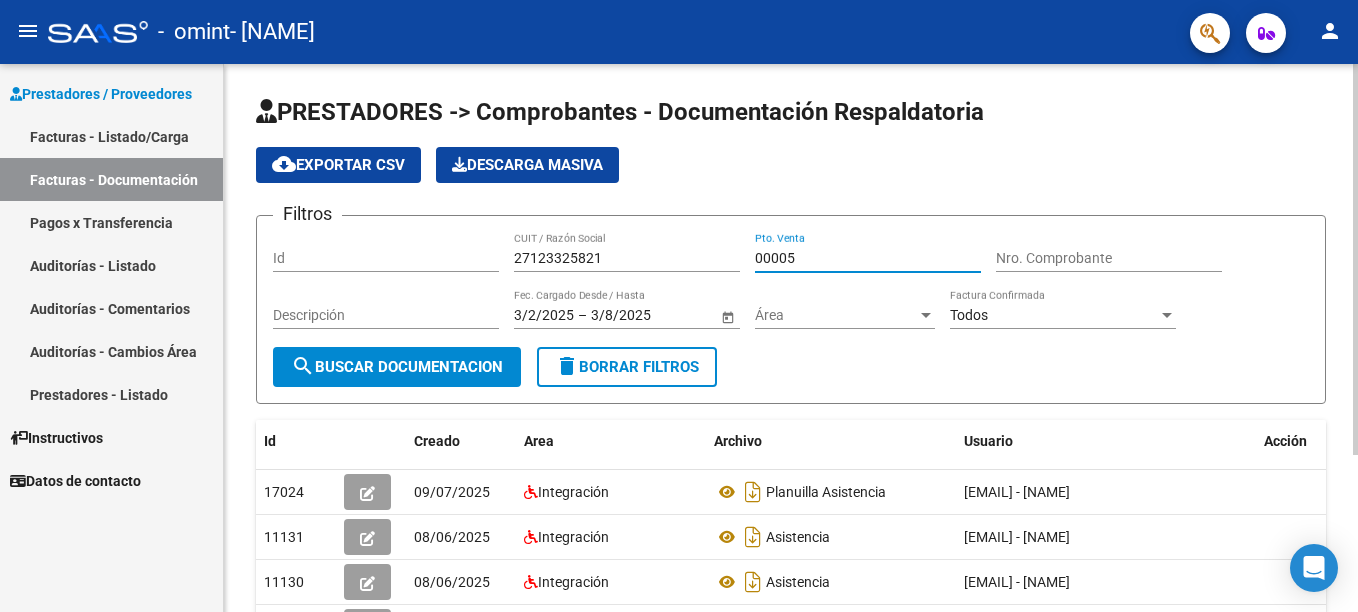 type on "00005" 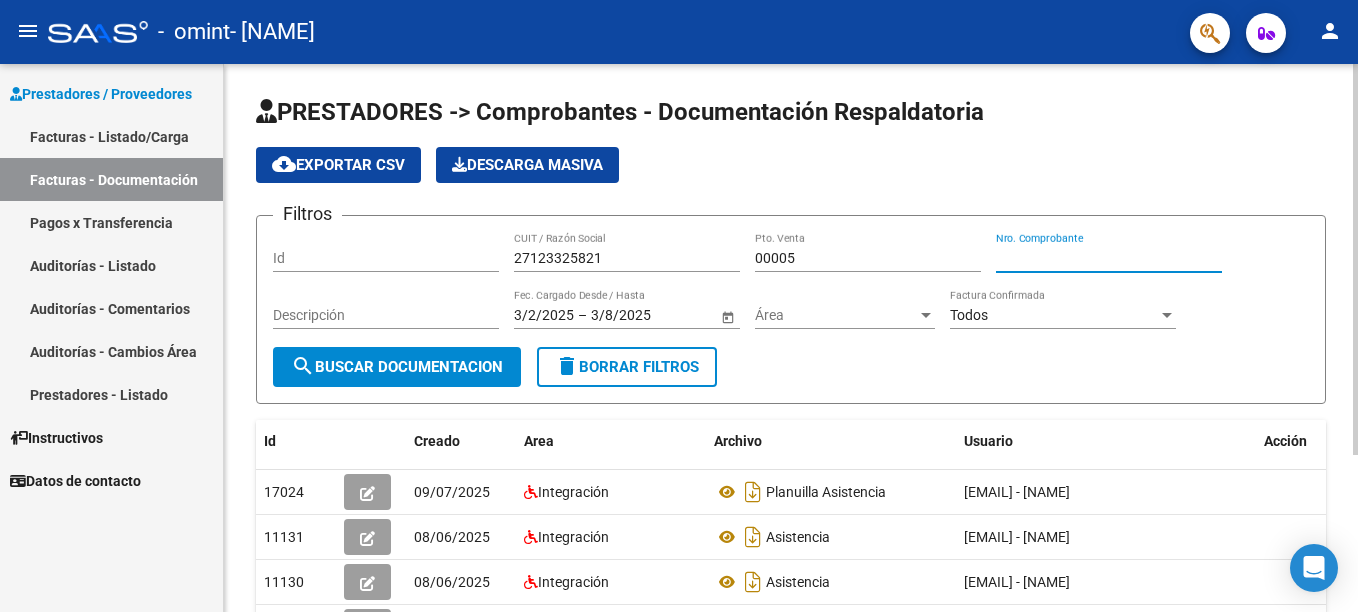 click on "Nro. Comprobante" at bounding box center (1109, 258) 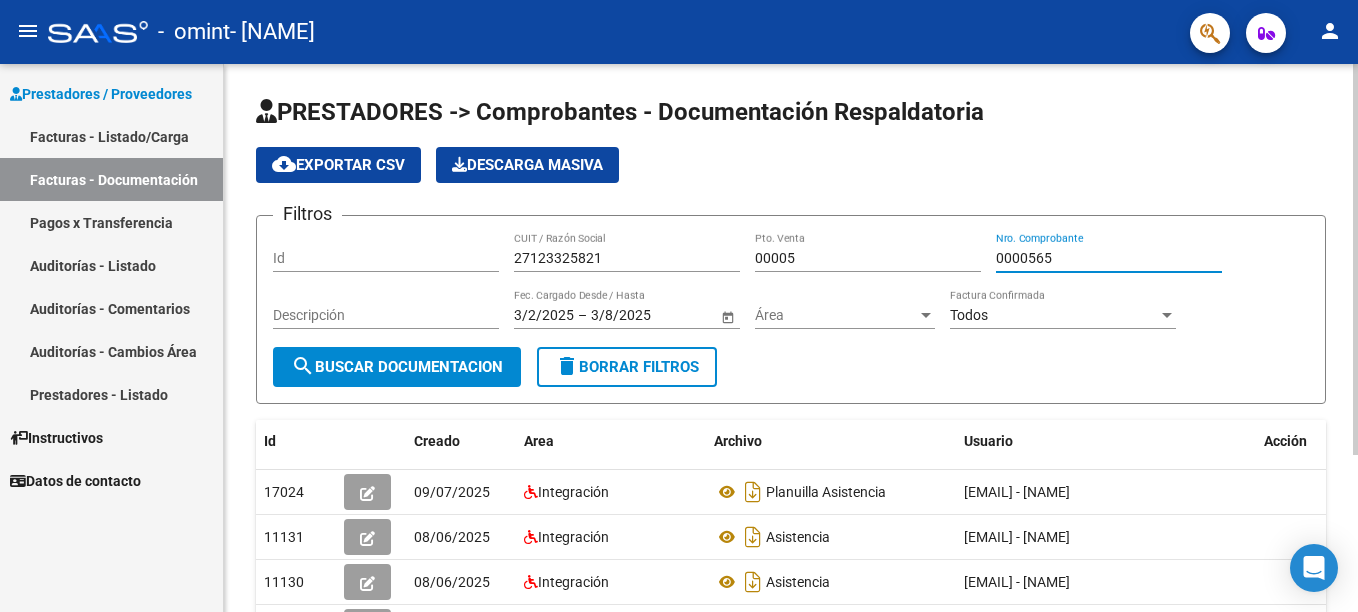 type on "0000565" 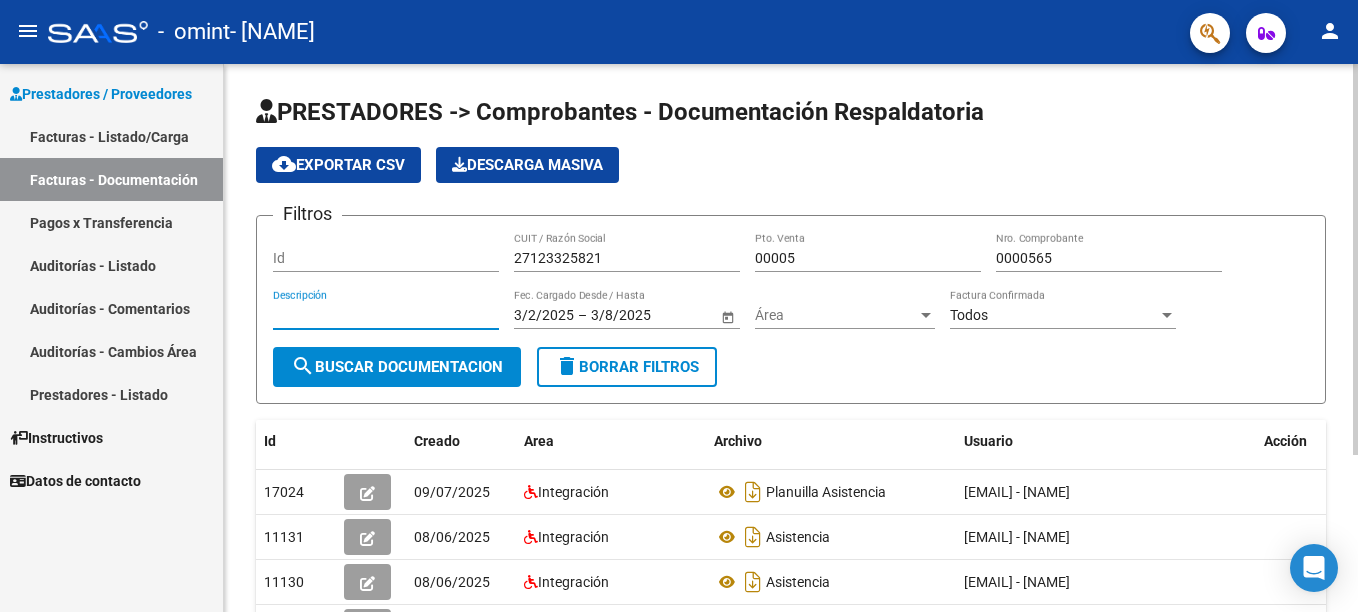 click on "Descripción" at bounding box center [386, 315] 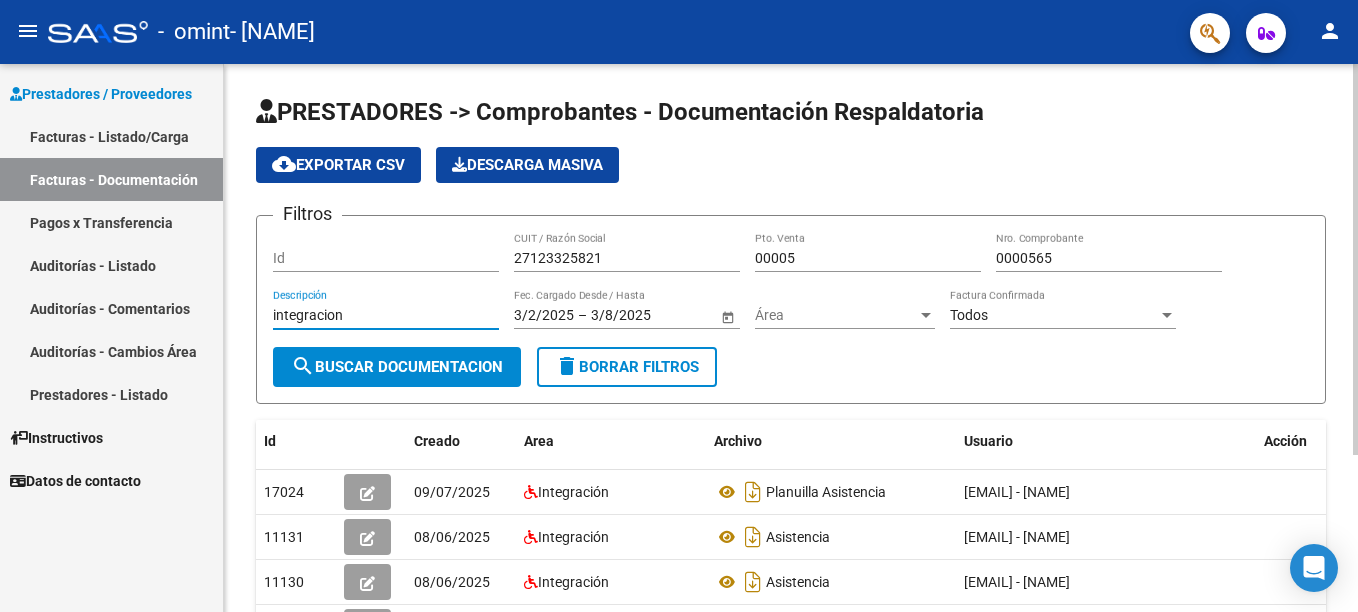type on "integracion" 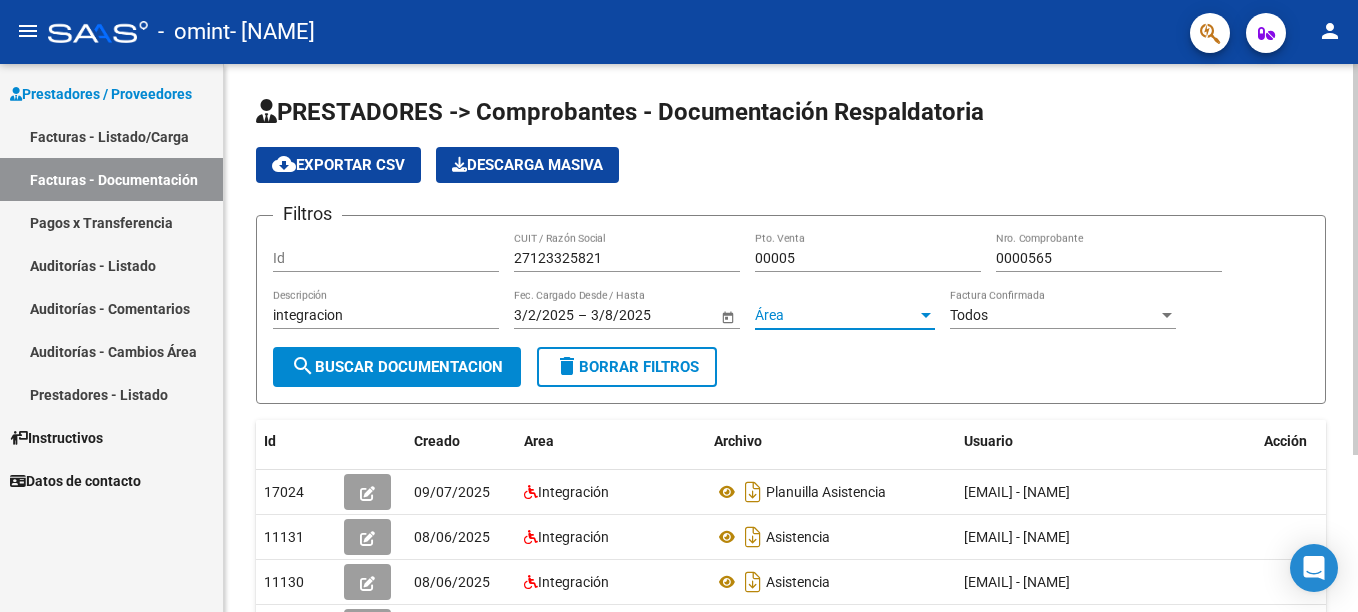 click at bounding box center (926, 315) 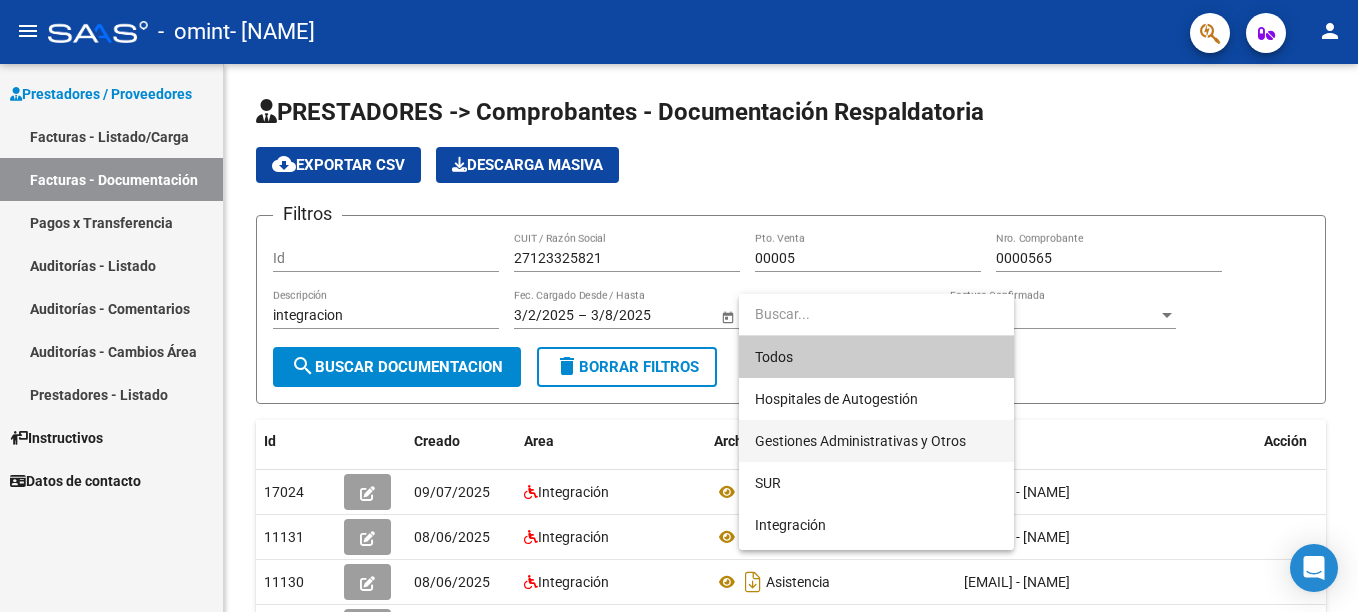 scroll, scrollTop: 100, scrollLeft: 0, axis: vertical 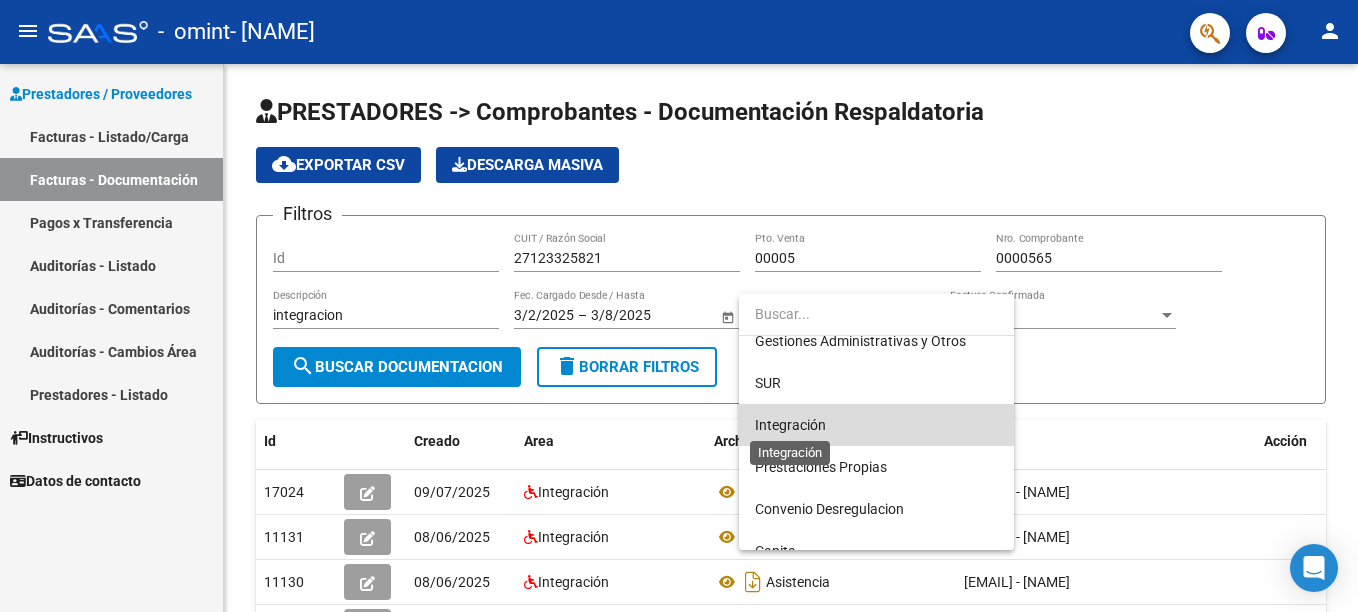 click on "Integración" at bounding box center [790, 425] 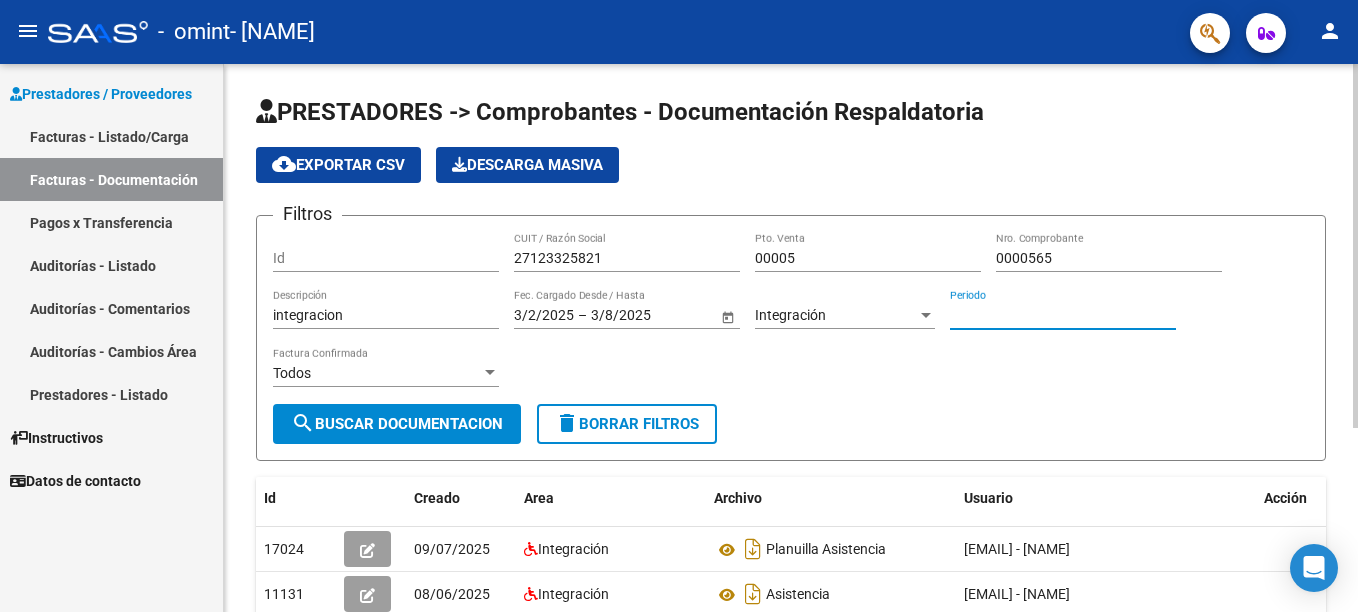 click on "Periodo" at bounding box center (1063, 315) 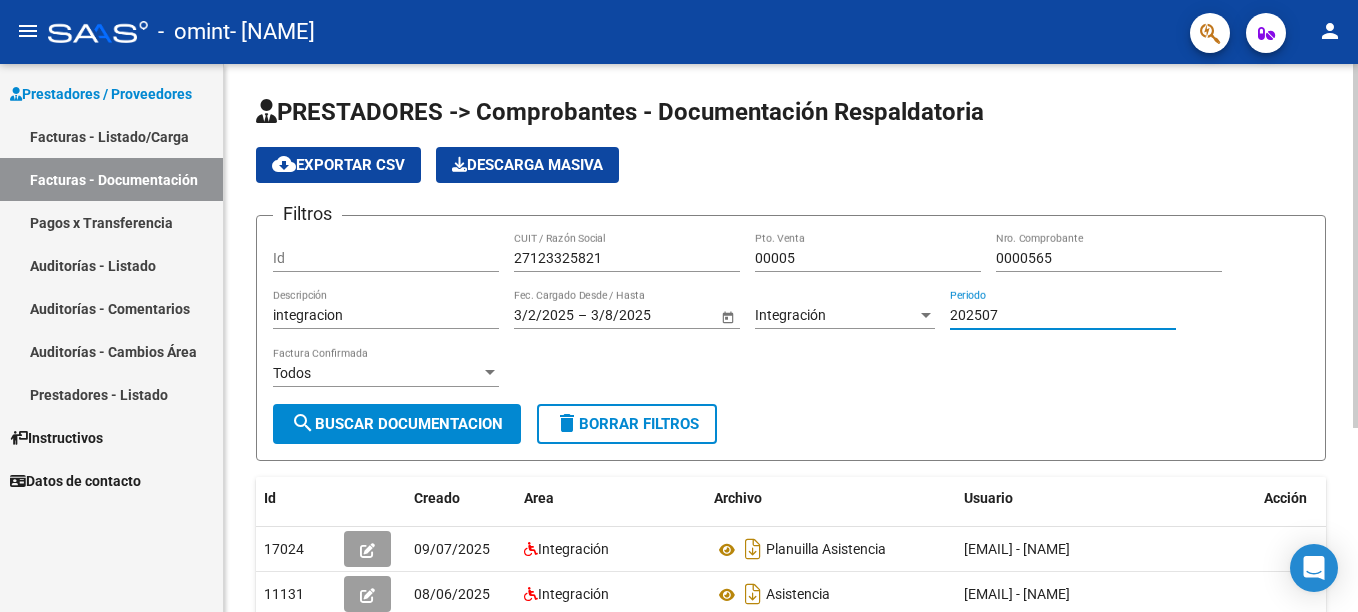 type on "202507" 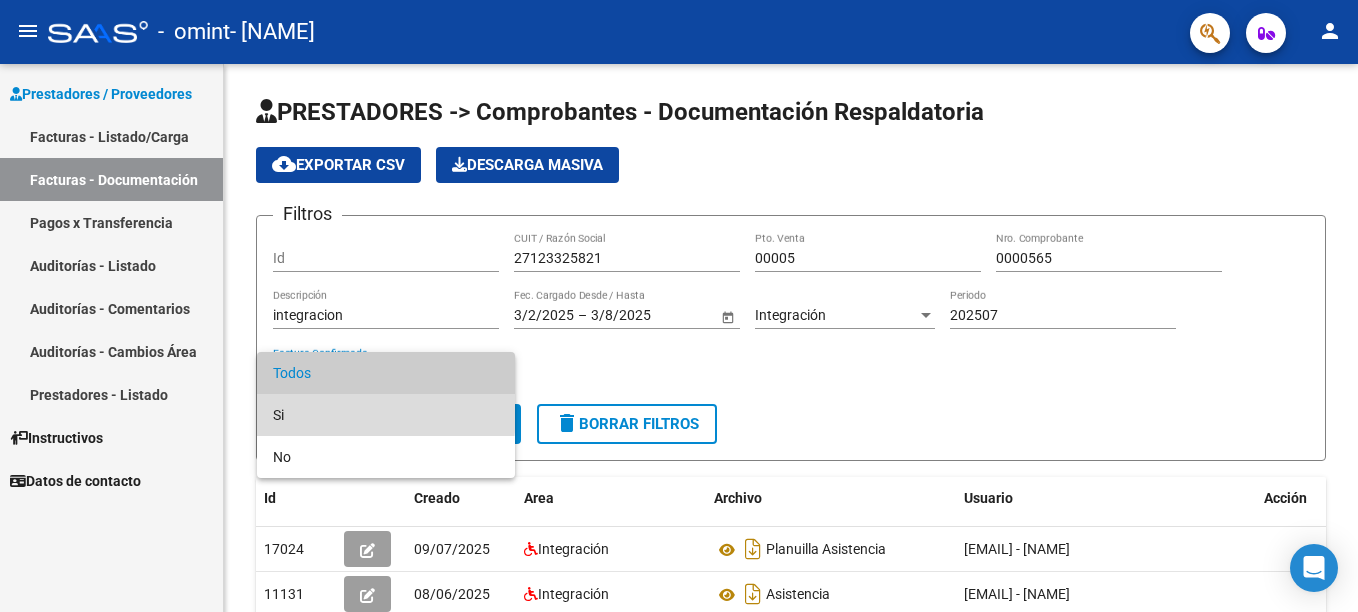 click on "Si" at bounding box center [386, 415] 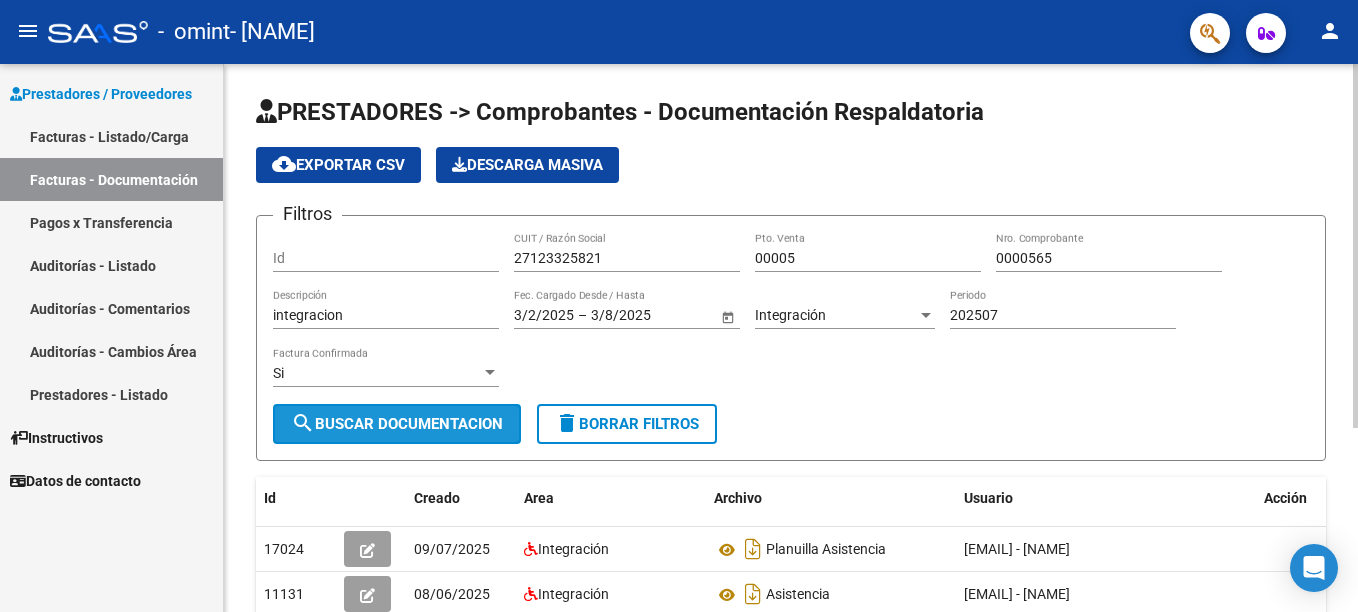 click on "search  Buscar Documentacion" 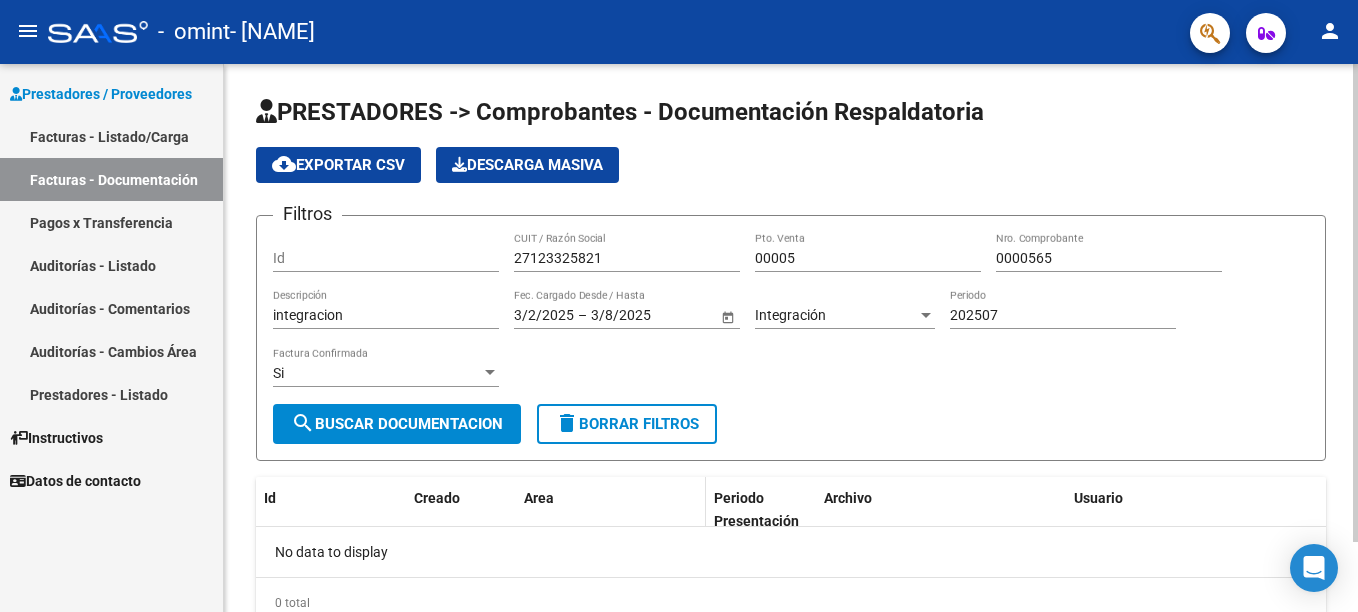 scroll, scrollTop: 80, scrollLeft: 0, axis: vertical 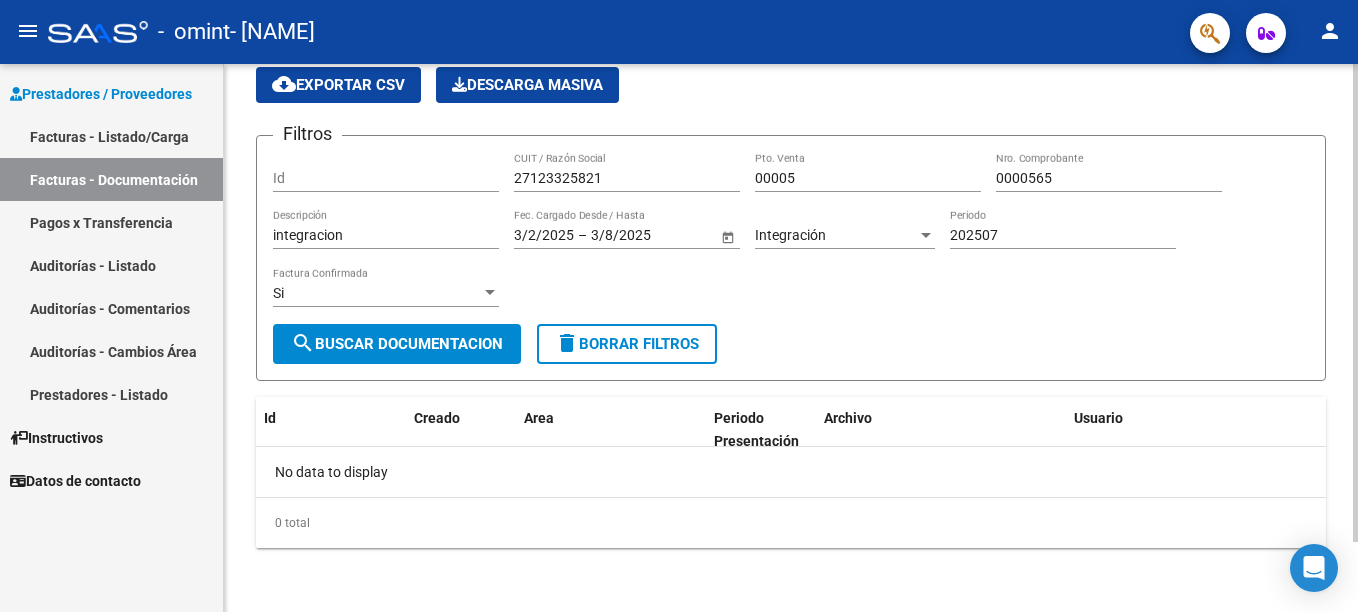 click on "Descarga Masiva" 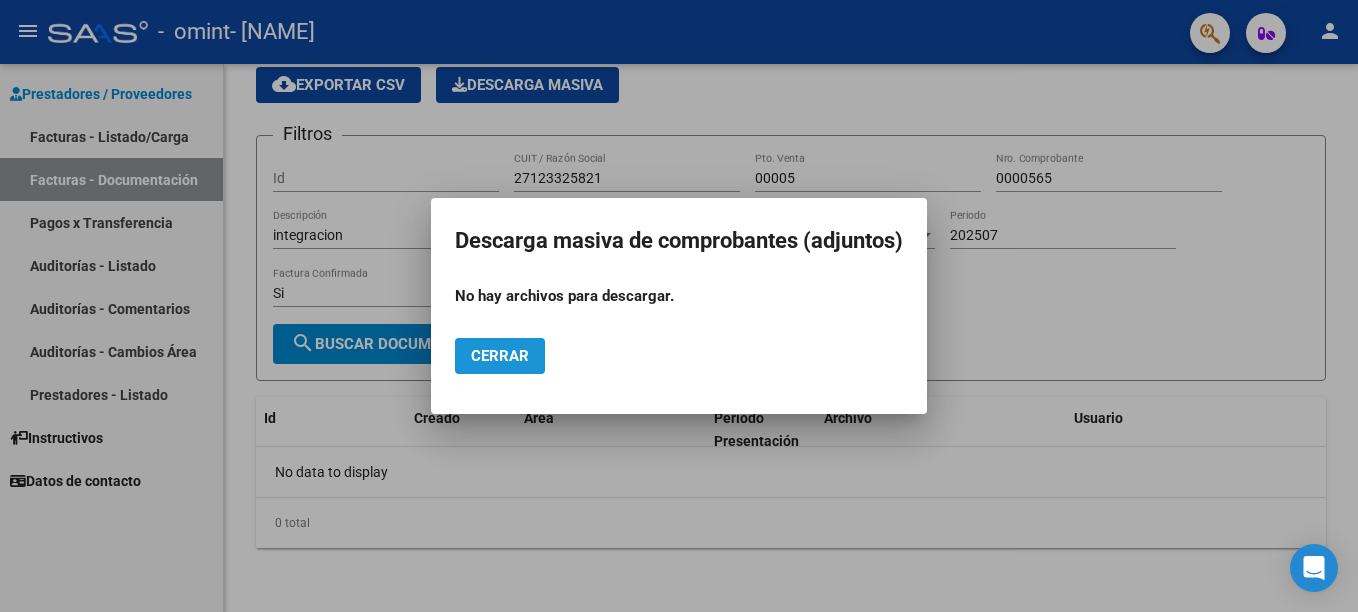 click on "Cerrar" 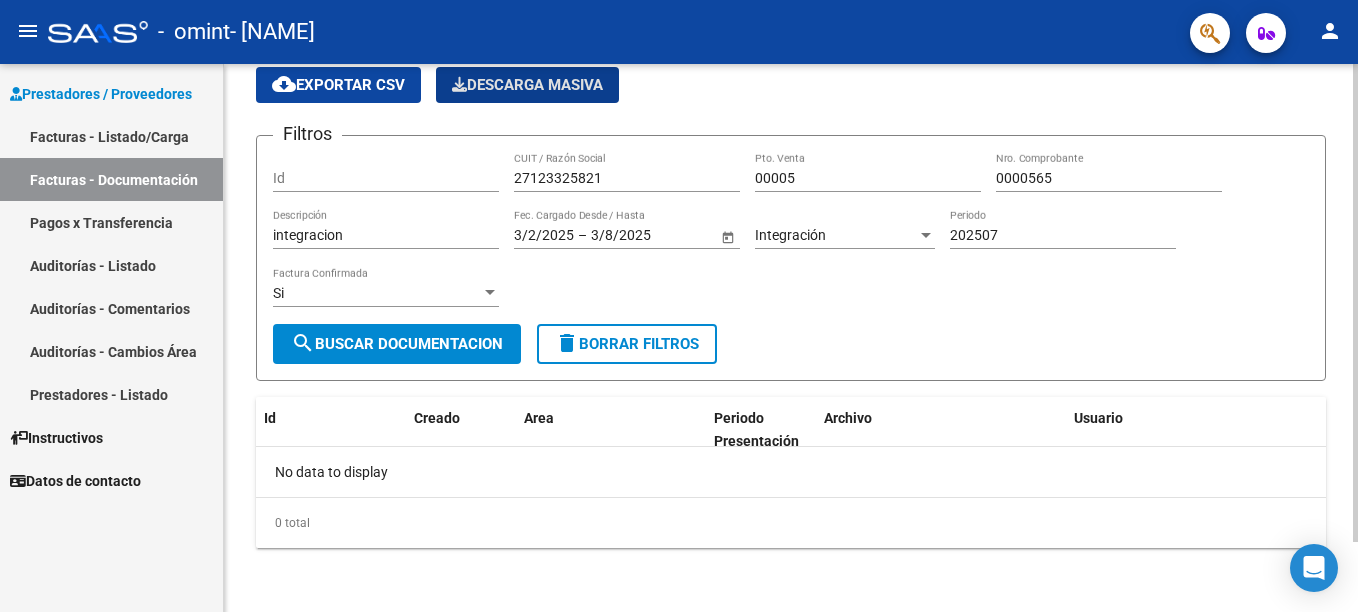 click on "search  Buscar Documentacion" 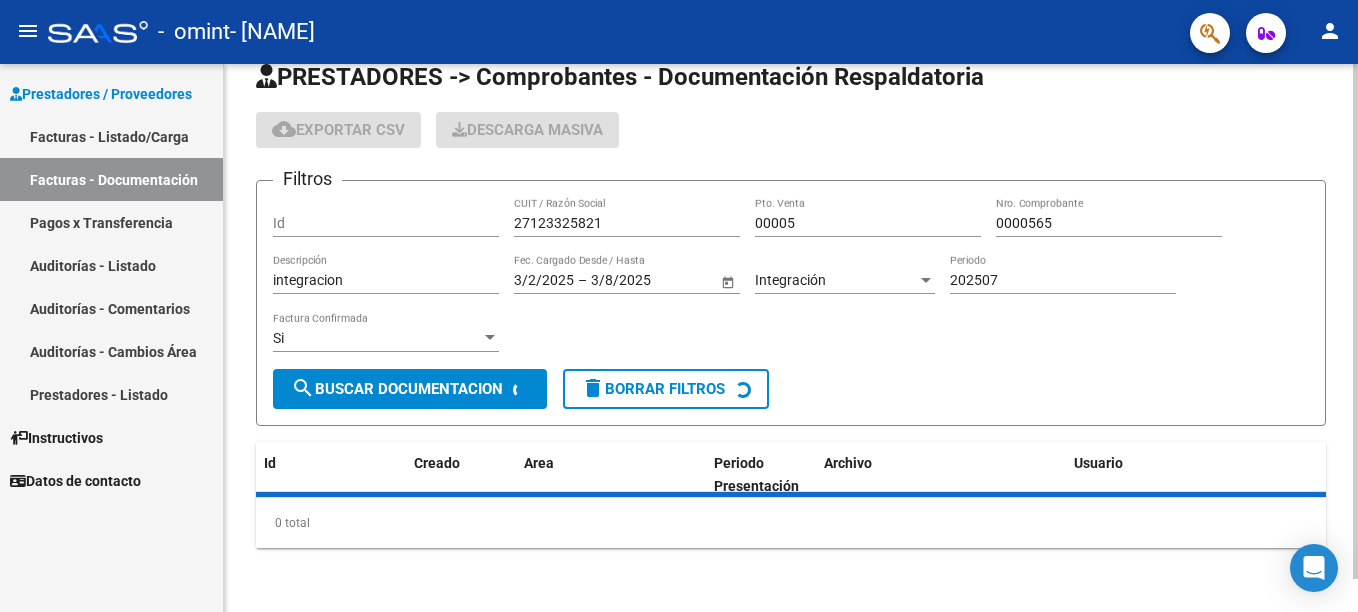 scroll, scrollTop: 80, scrollLeft: 0, axis: vertical 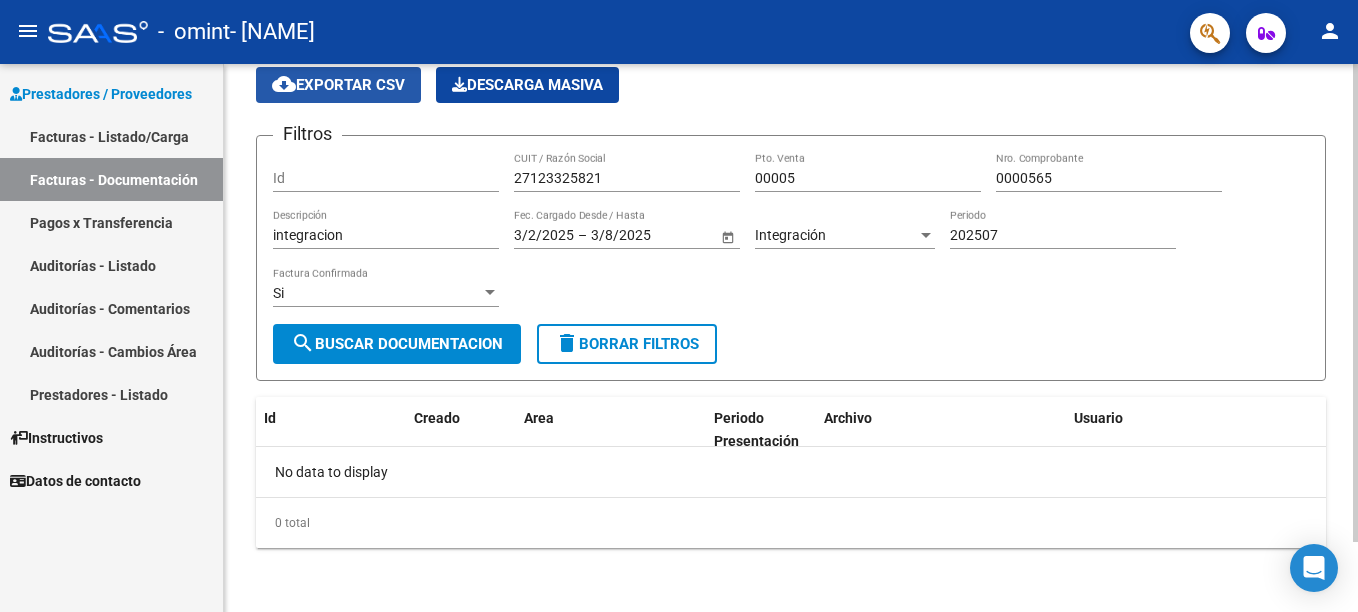 click on "cloud_download  Exportar CSV" 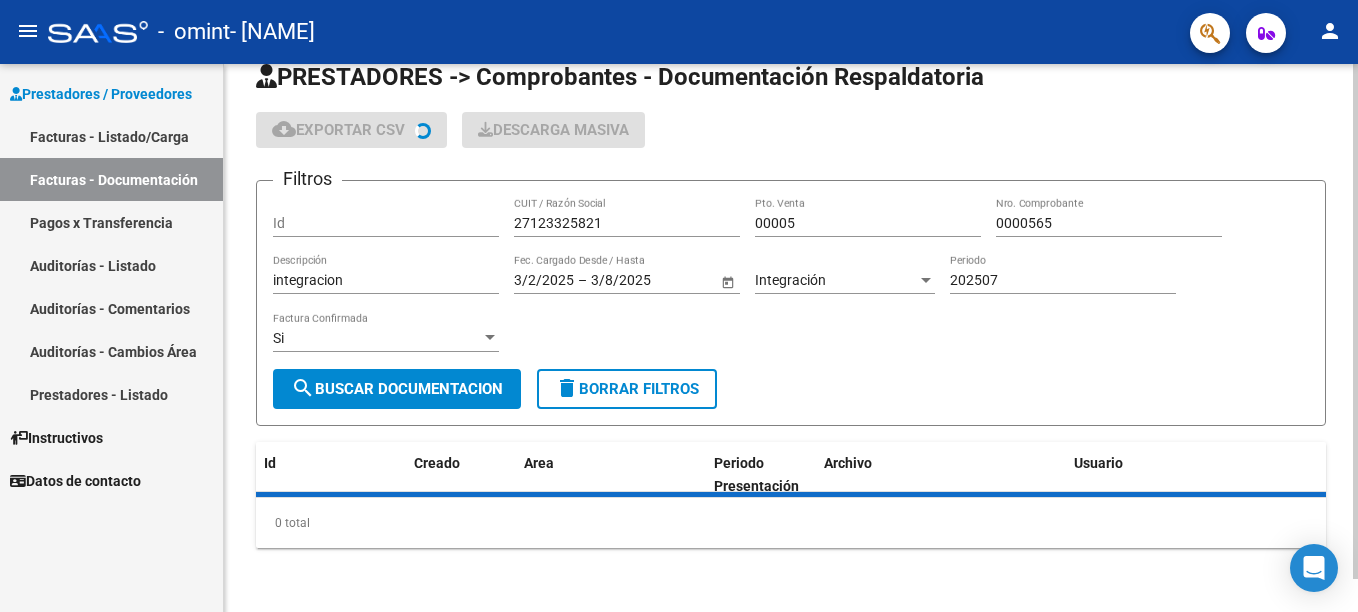 scroll, scrollTop: 80, scrollLeft: 0, axis: vertical 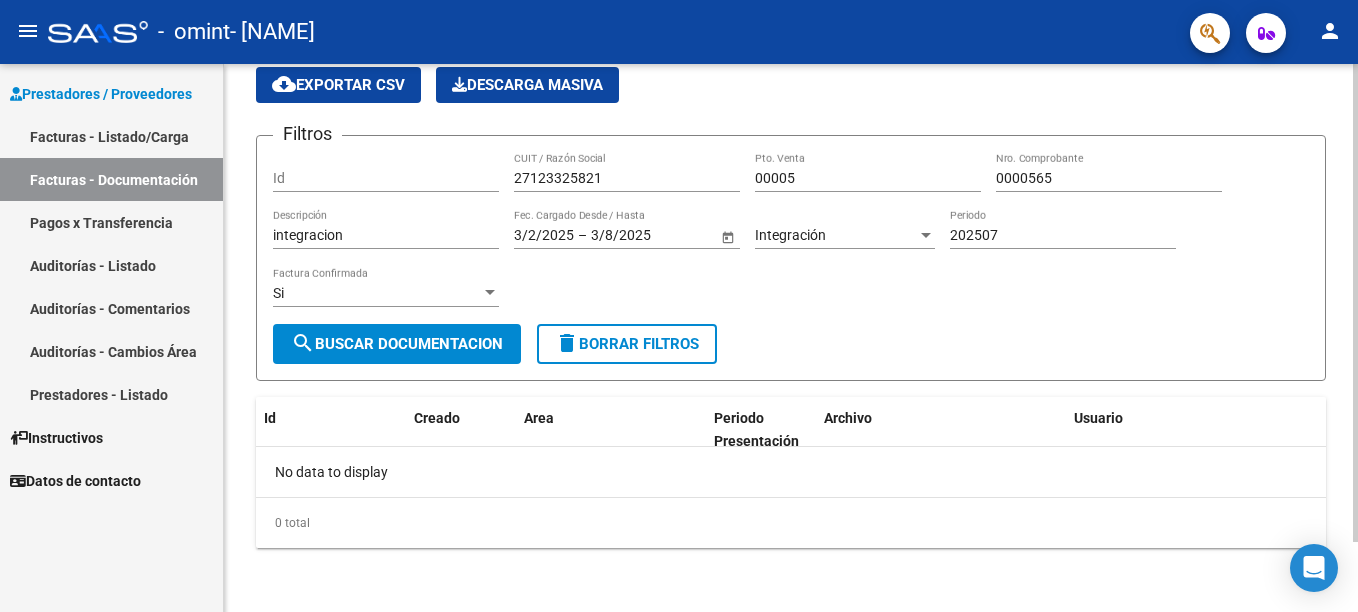 click on "cloud_download  Exportar CSV   Descarga Masiva" 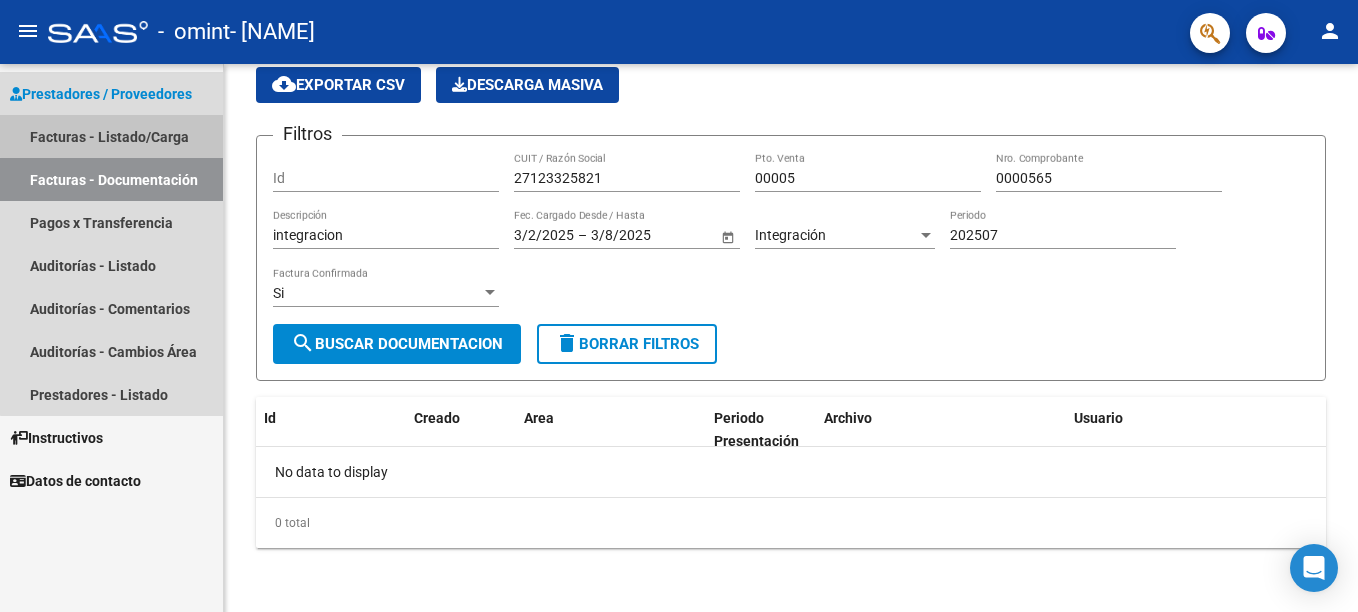 click on "Facturas - Listado/Carga" at bounding box center [111, 136] 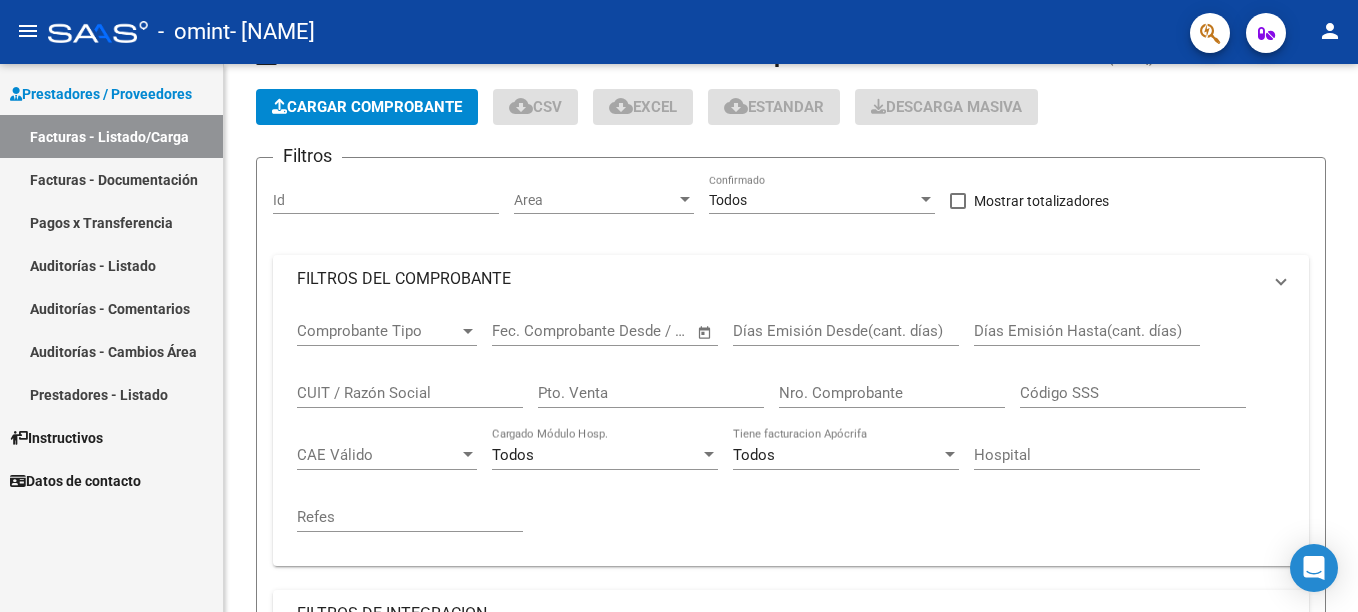 scroll, scrollTop: 0, scrollLeft: 0, axis: both 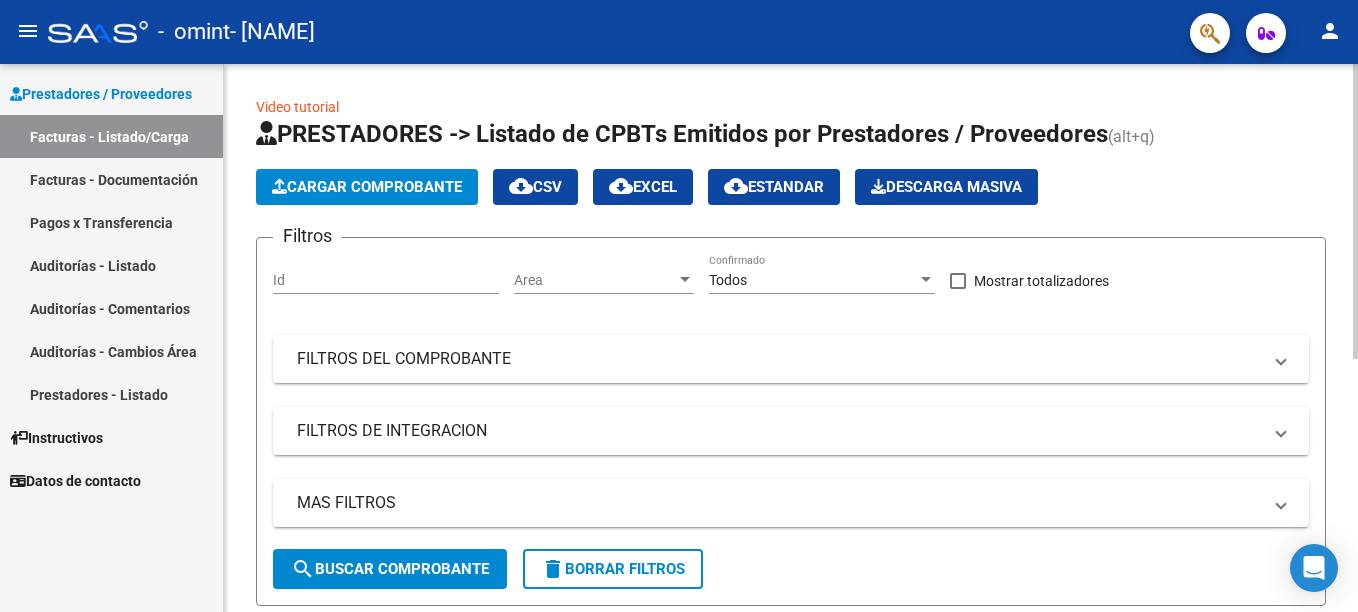 click on "Cargar Comprobante" 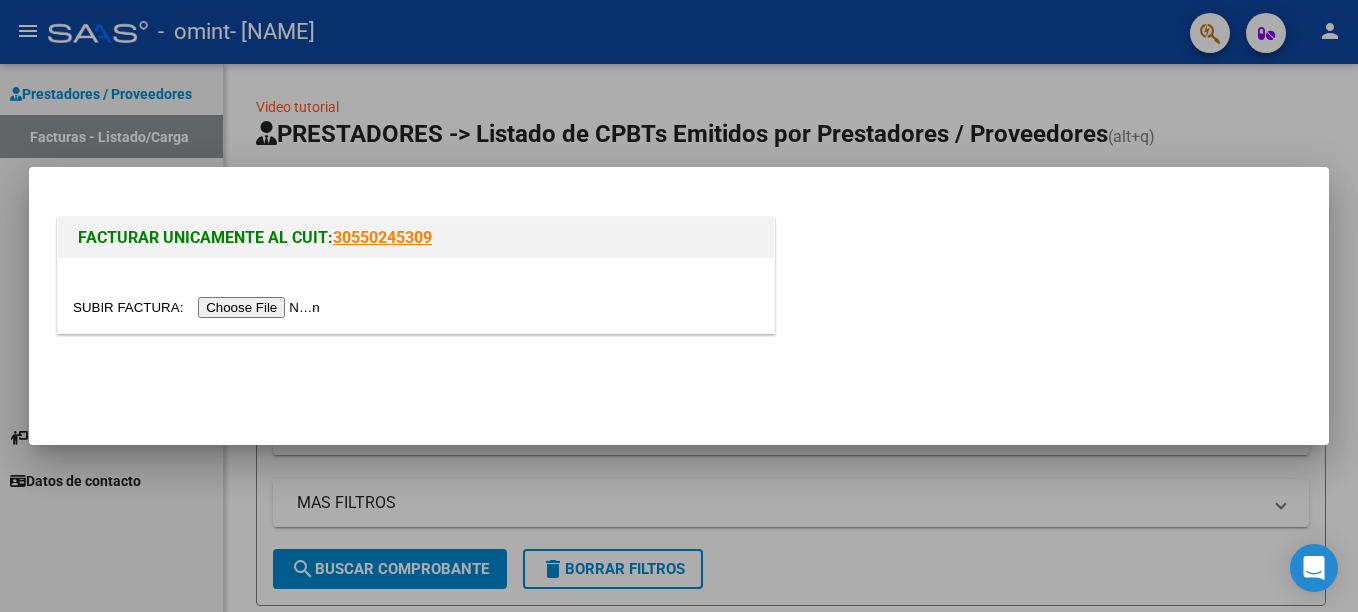 click at bounding box center (199, 307) 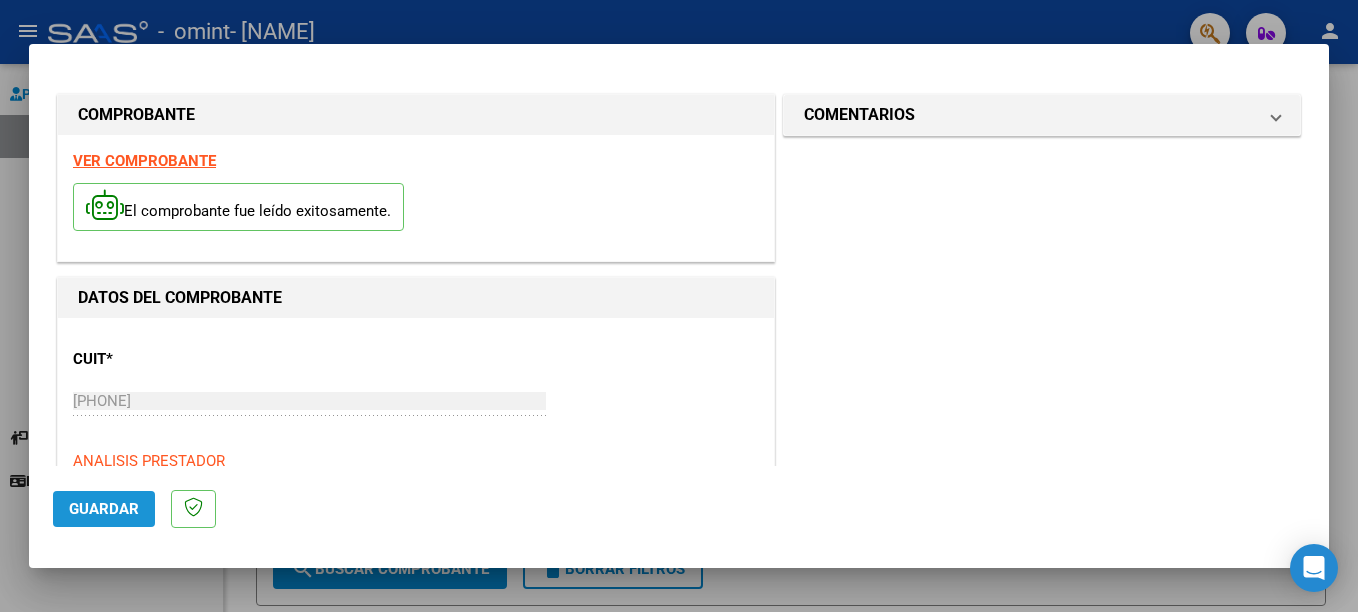 click on "Guardar" 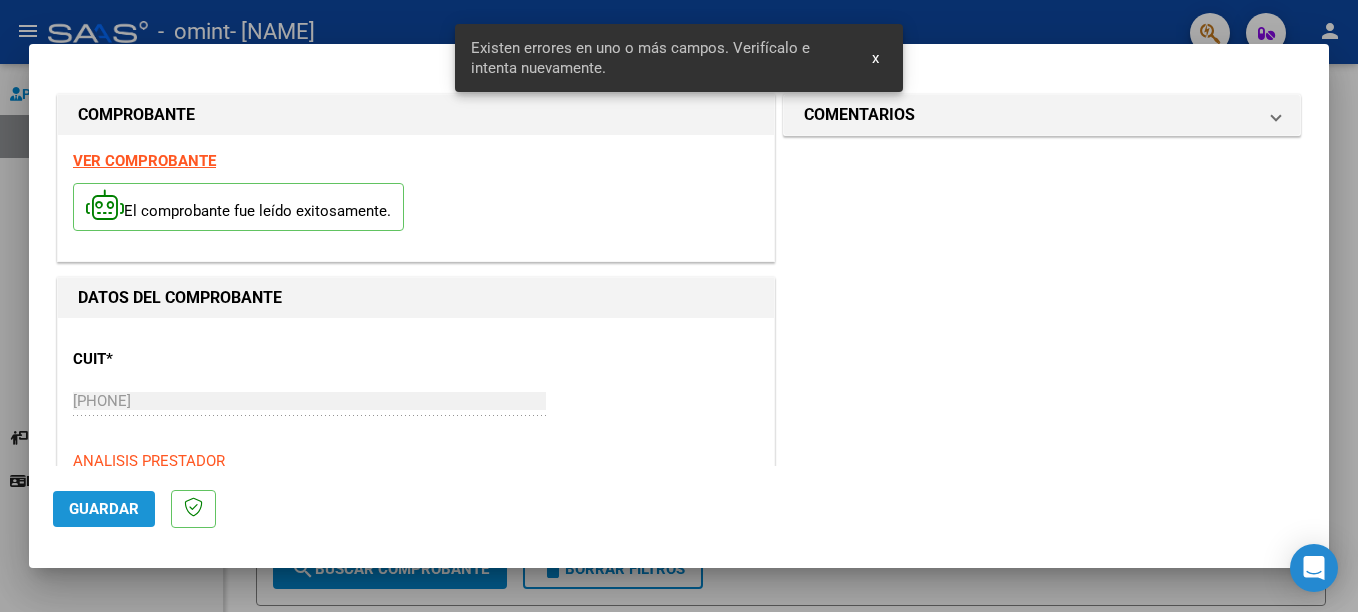 scroll, scrollTop: 460, scrollLeft: 0, axis: vertical 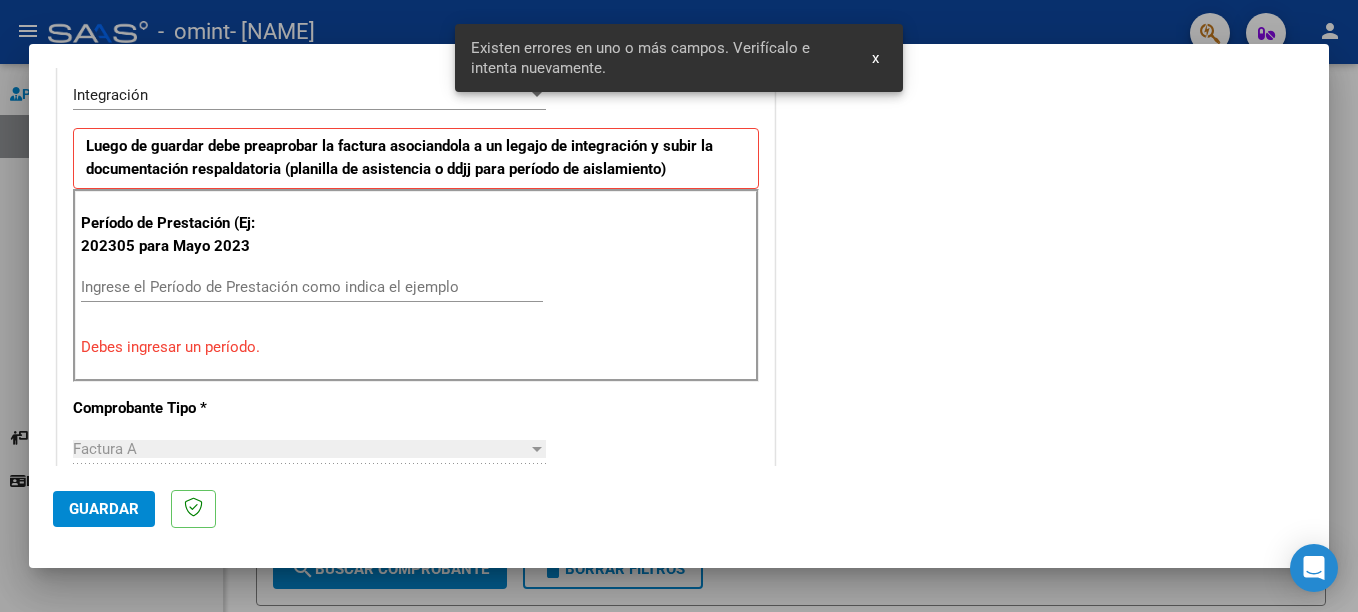 click on "Ingrese el Período de Prestación como indica el ejemplo" at bounding box center (312, 287) 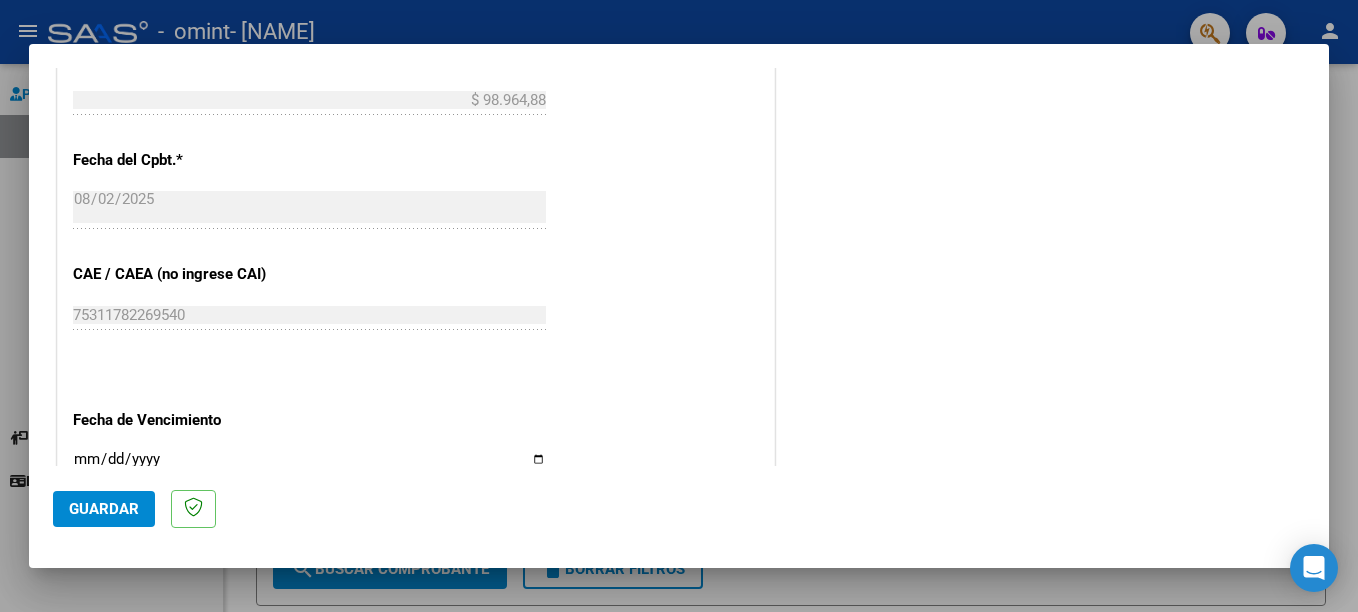 scroll, scrollTop: 1160, scrollLeft: 0, axis: vertical 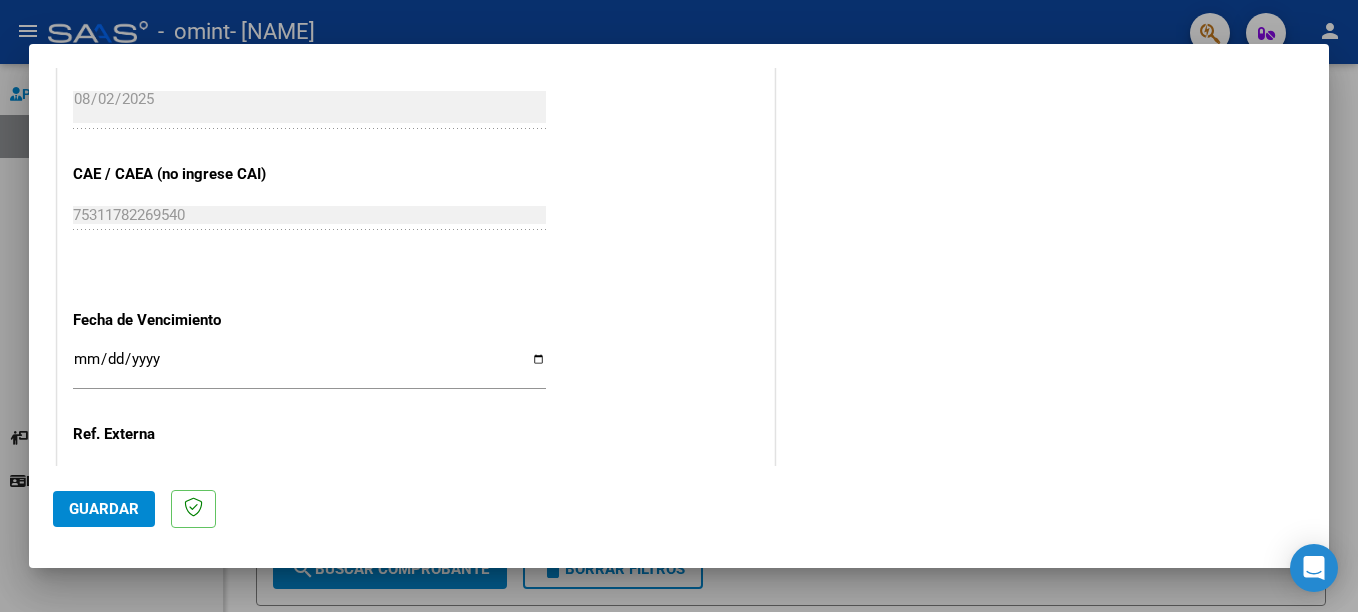 type on "202507" 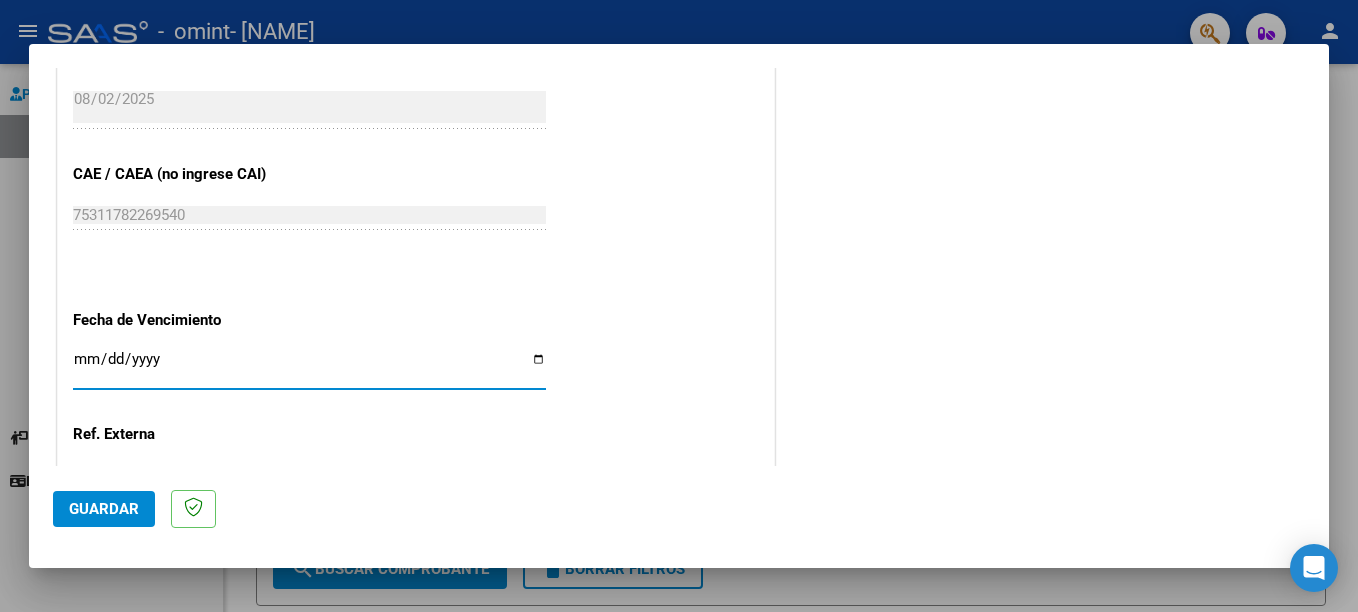 click on "Ingresar la fecha" at bounding box center [309, 367] 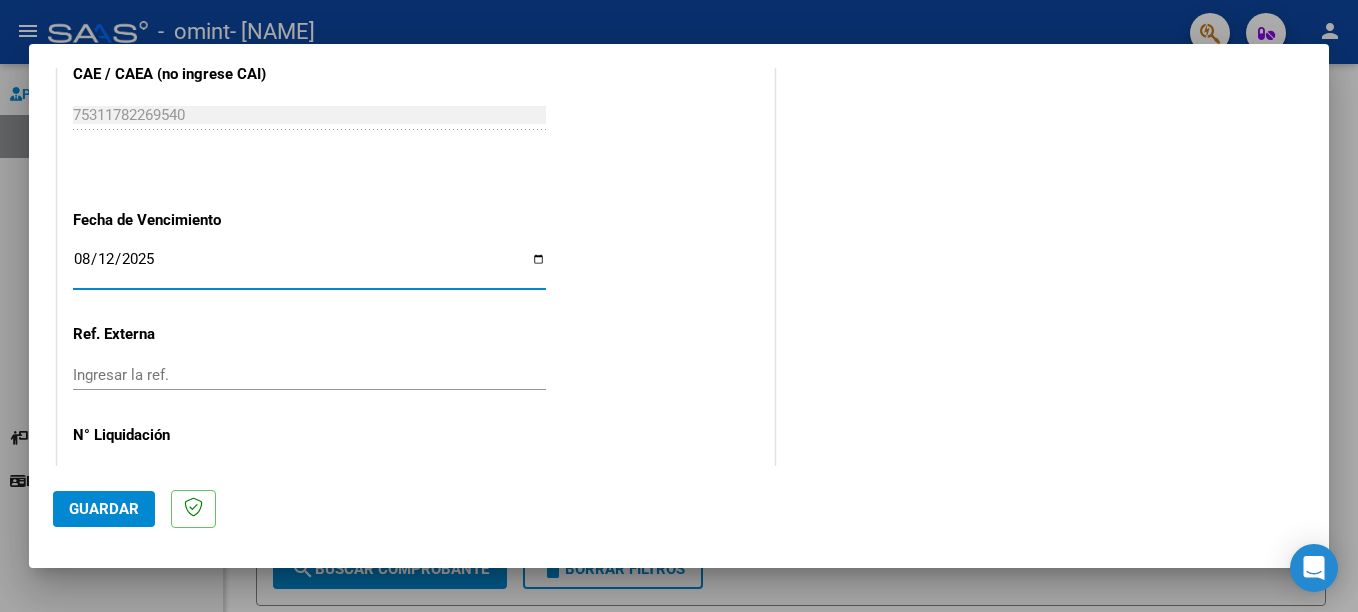 scroll, scrollTop: 1324, scrollLeft: 0, axis: vertical 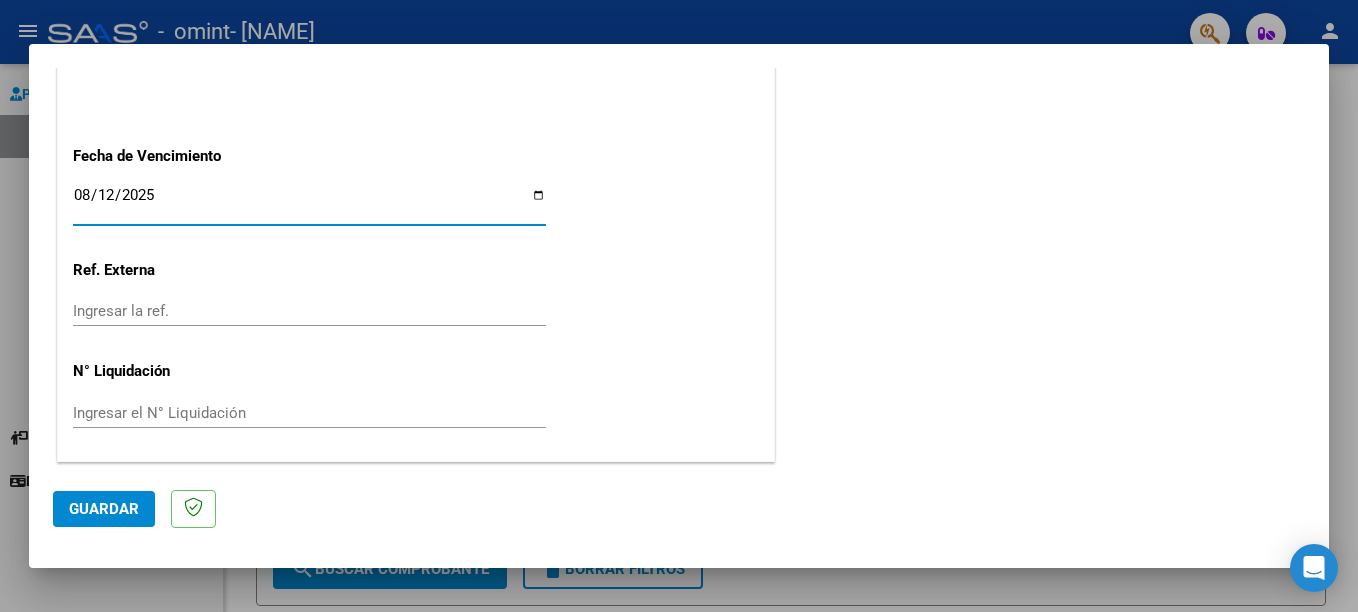 click on "Guardar" 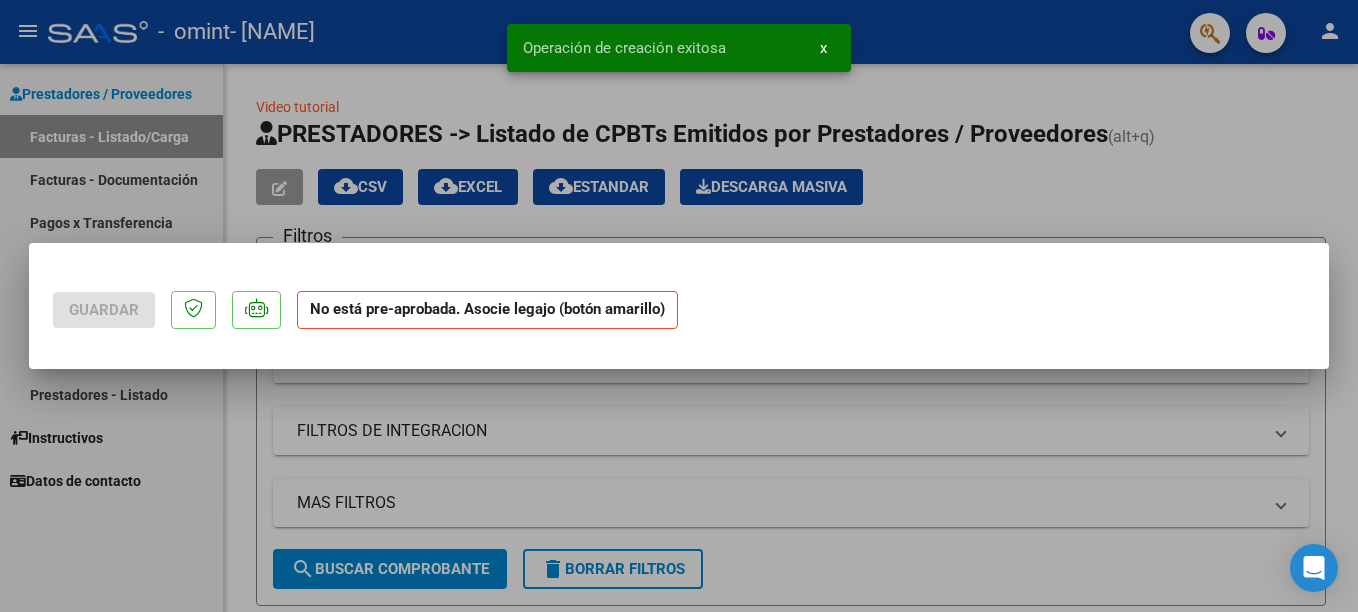 scroll, scrollTop: 0, scrollLeft: 0, axis: both 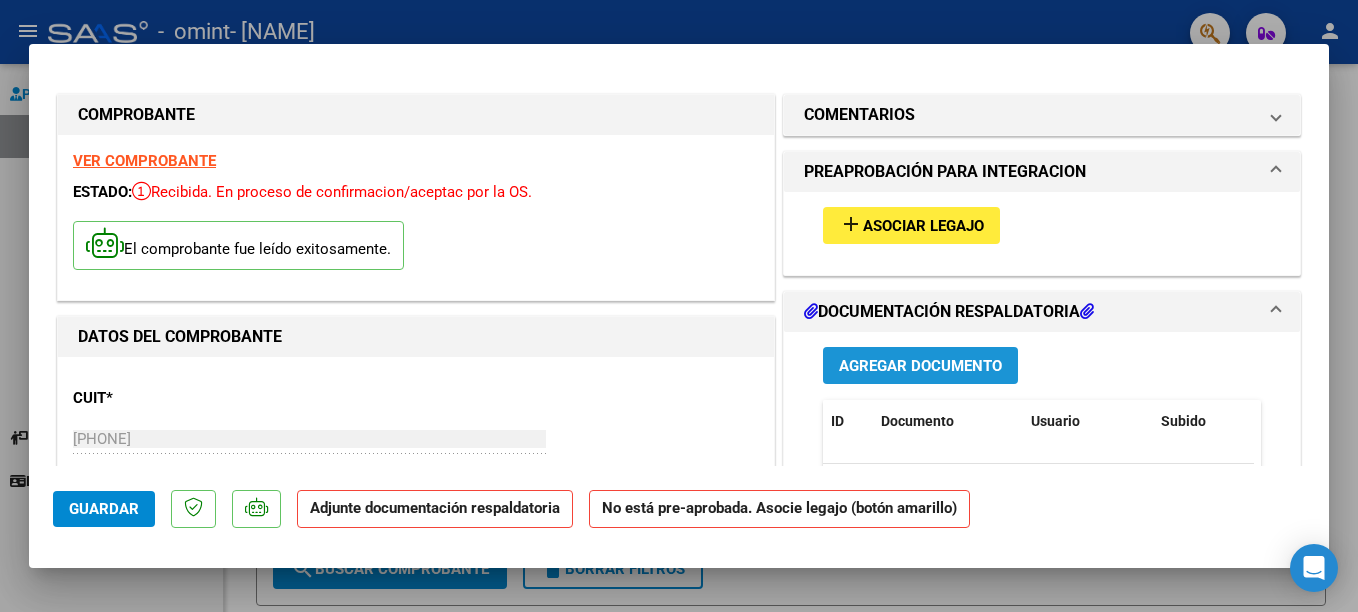 click on "Agregar Documento" at bounding box center [920, 366] 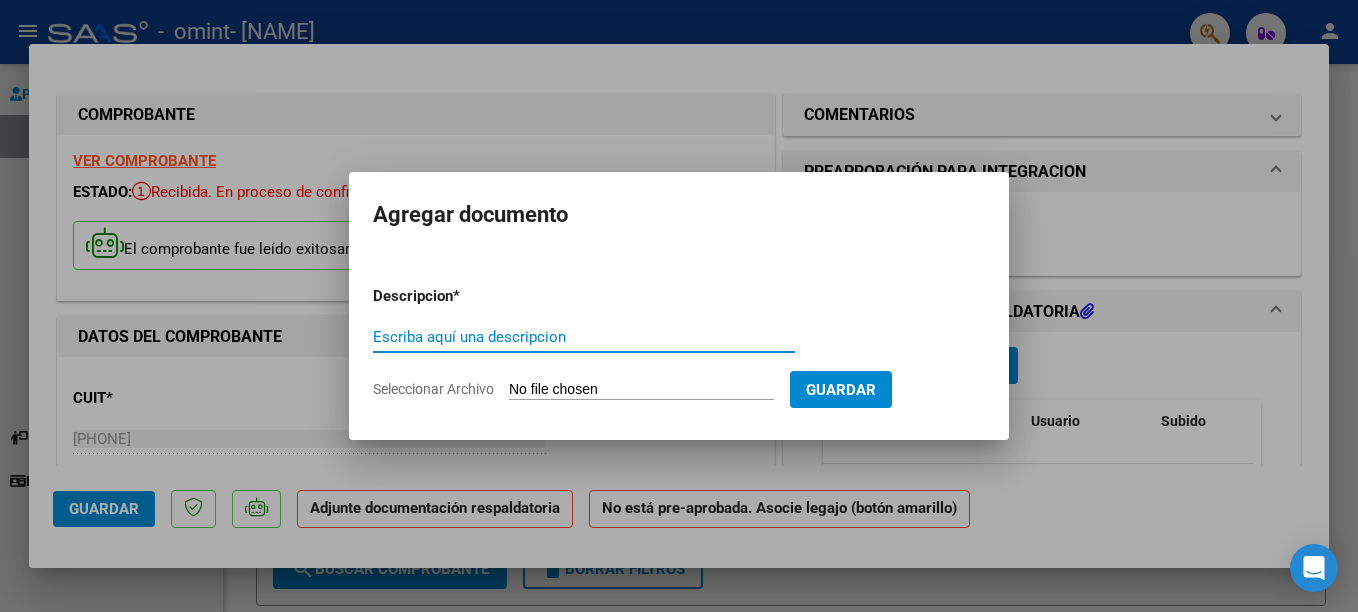click on "Escriba aquí una descripcion" at bounding box center (584, 337) 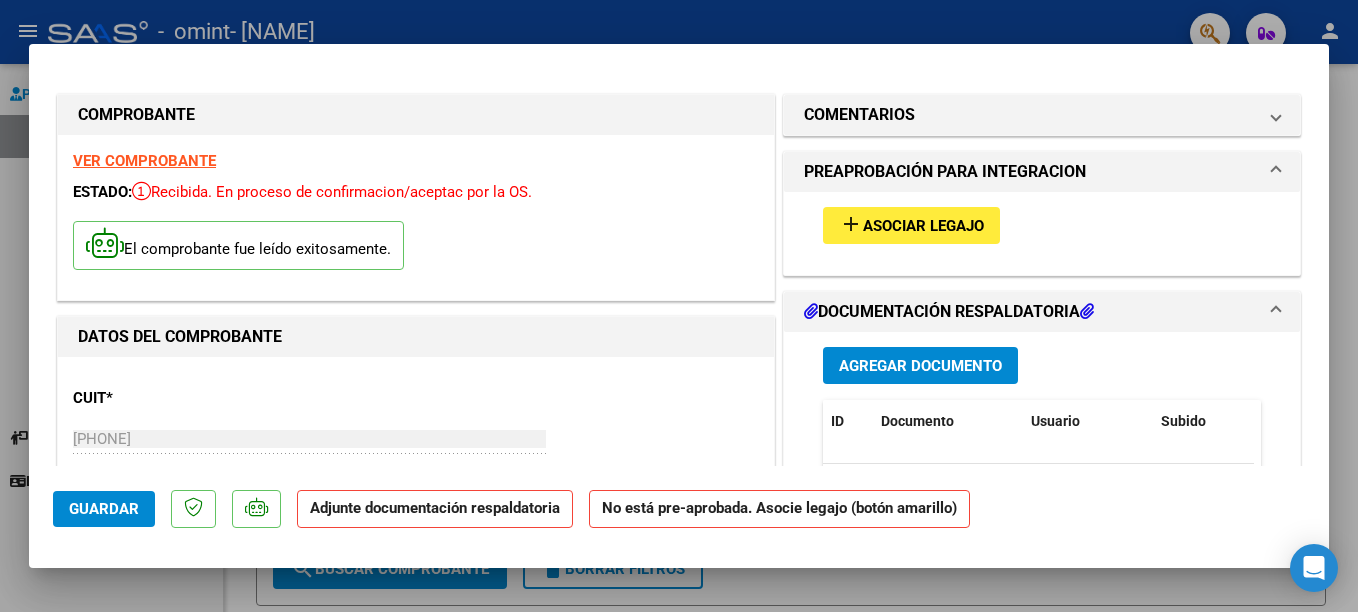 click on "DOCUMENTACIÓN RESPALDATORIA" at bounding box center (949, 312) 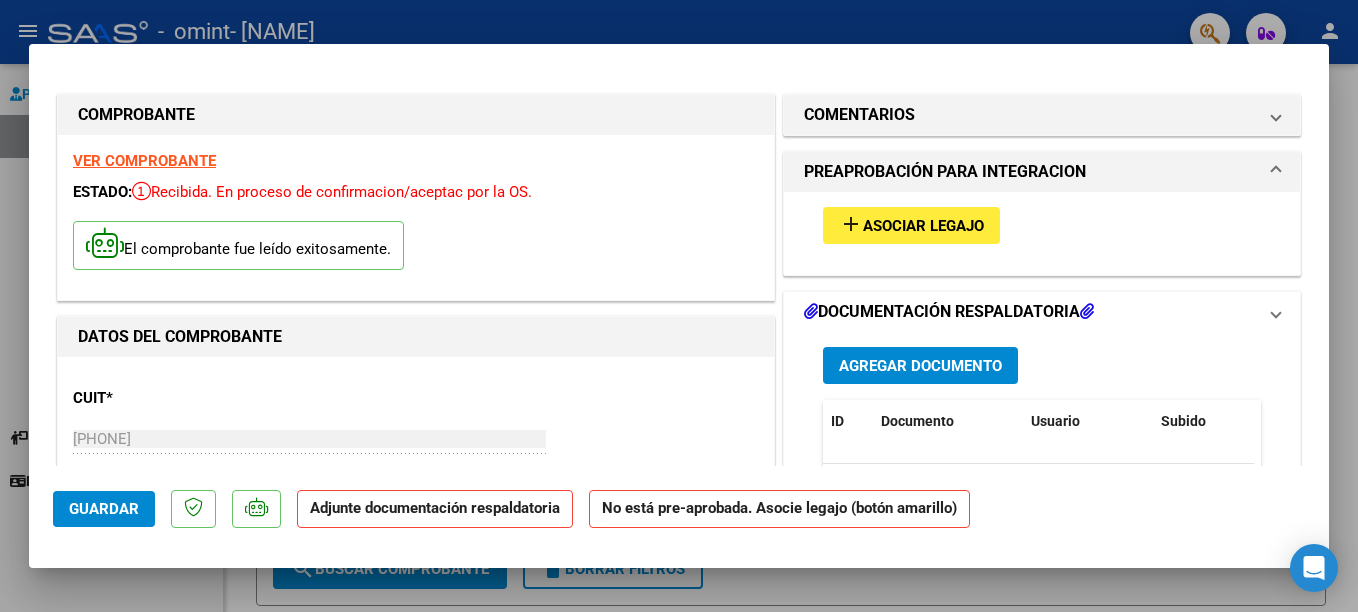 click on "DOCUMENTACIÓN RESPALDATORIA" at bounding box center (949, 312) 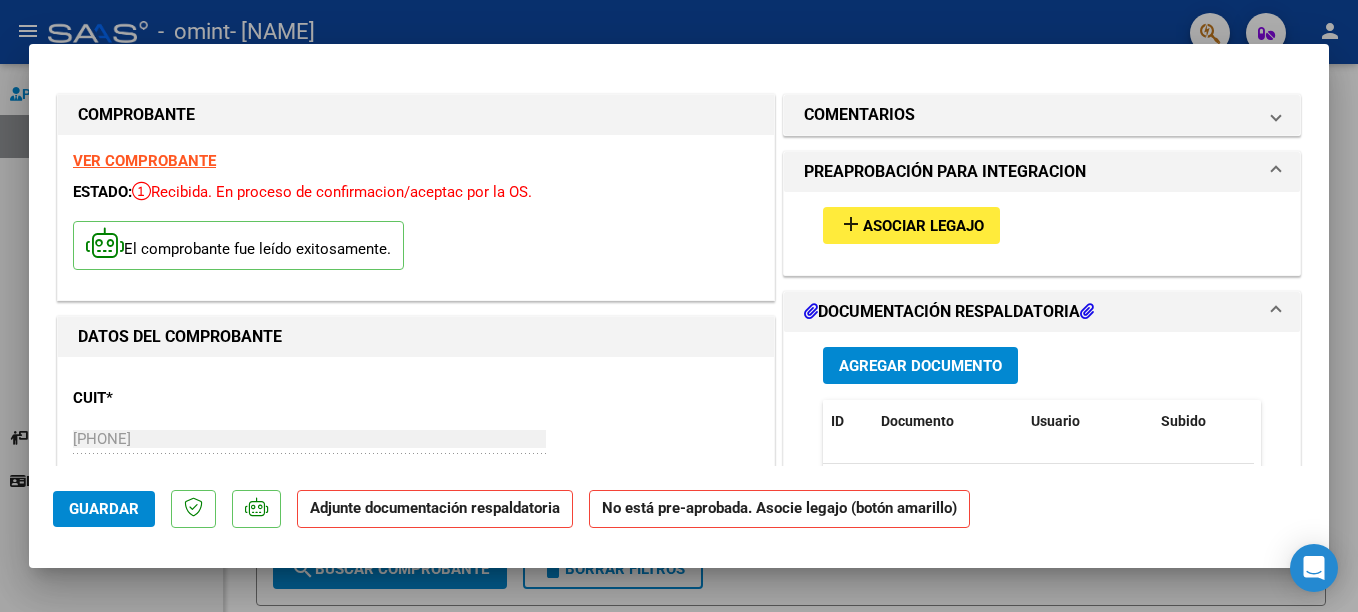 click on "DOCUMENTACIÓN RESPALDATORIA" at bounding box center (1030, 312) 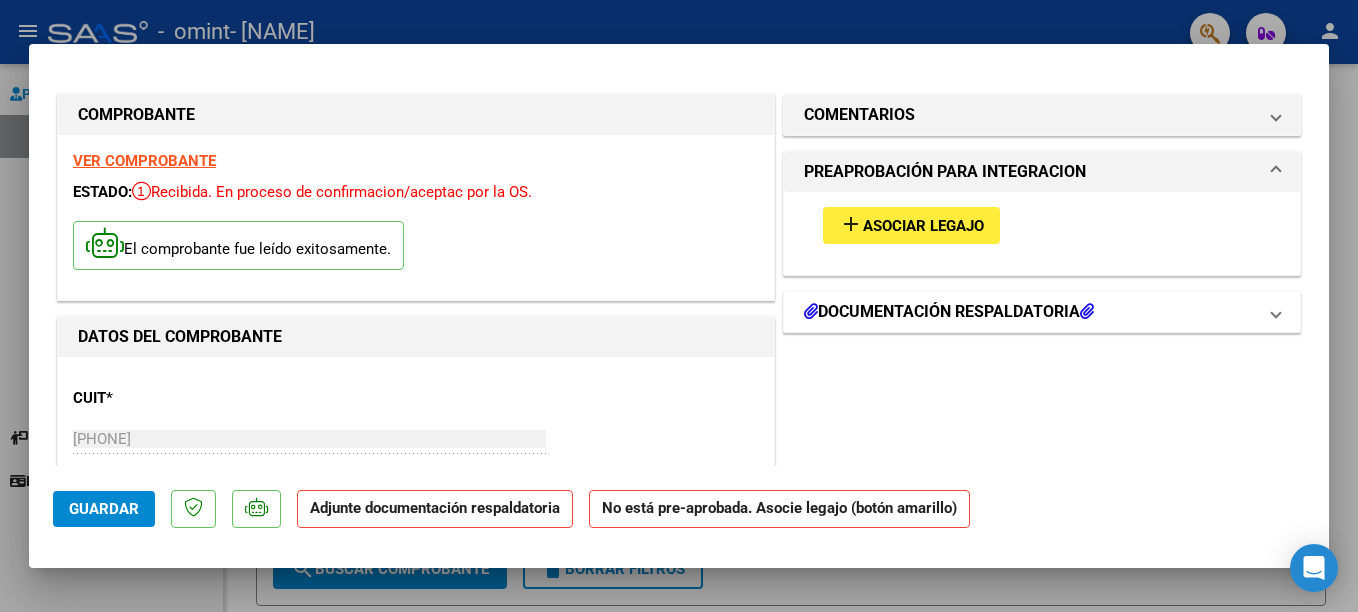 click at bounding box center [1087, 311] 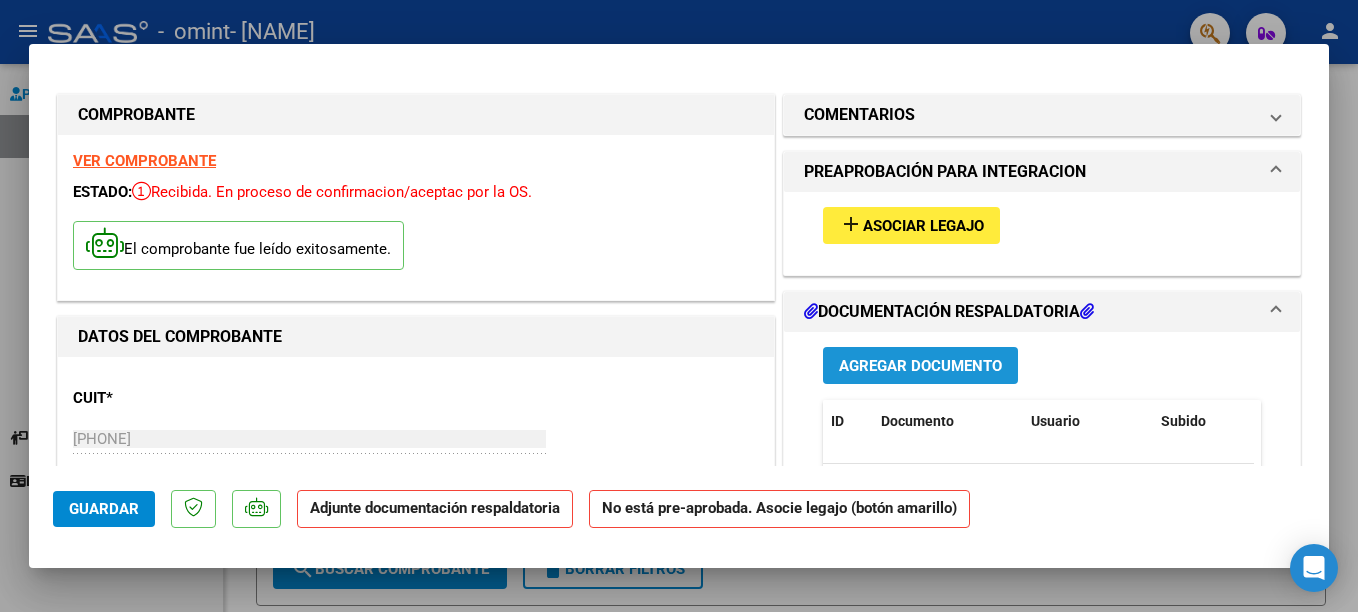 click on "Agregar Documento" at bounding box center (920, 366) 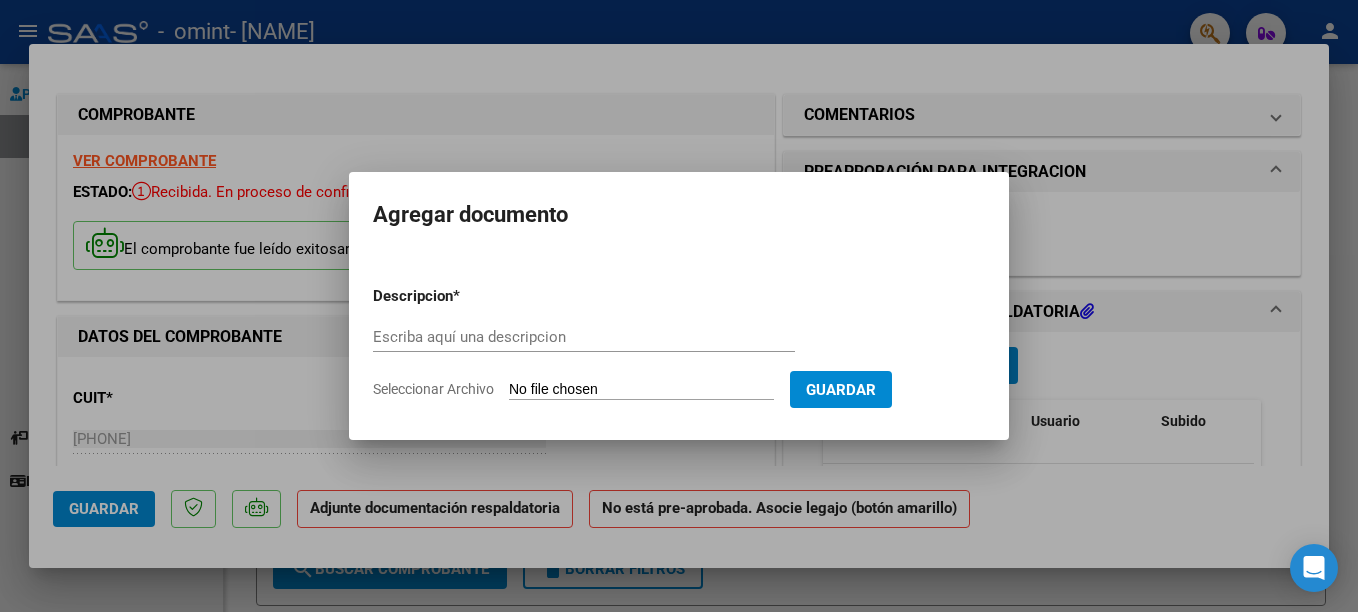 click on "Descripcion  *   Escriba aquí una descripcion  Seleccionar Archivo Guardar" at bounding box center (679, 335) 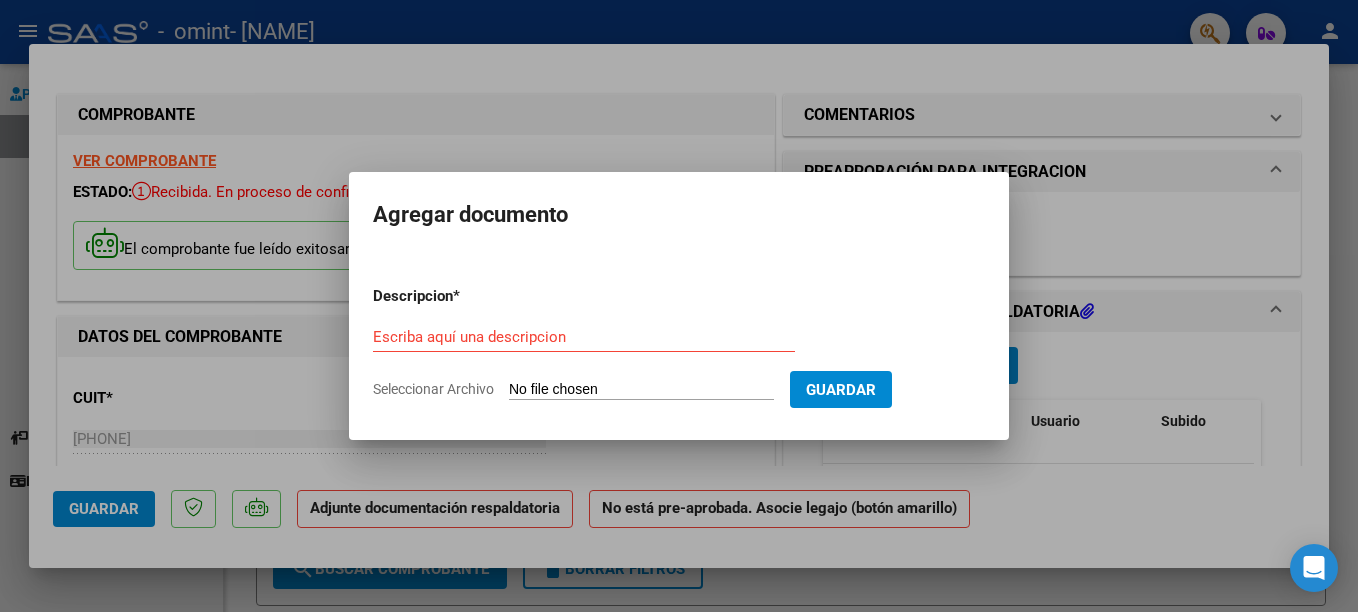 click at bounding box center (679, 306) 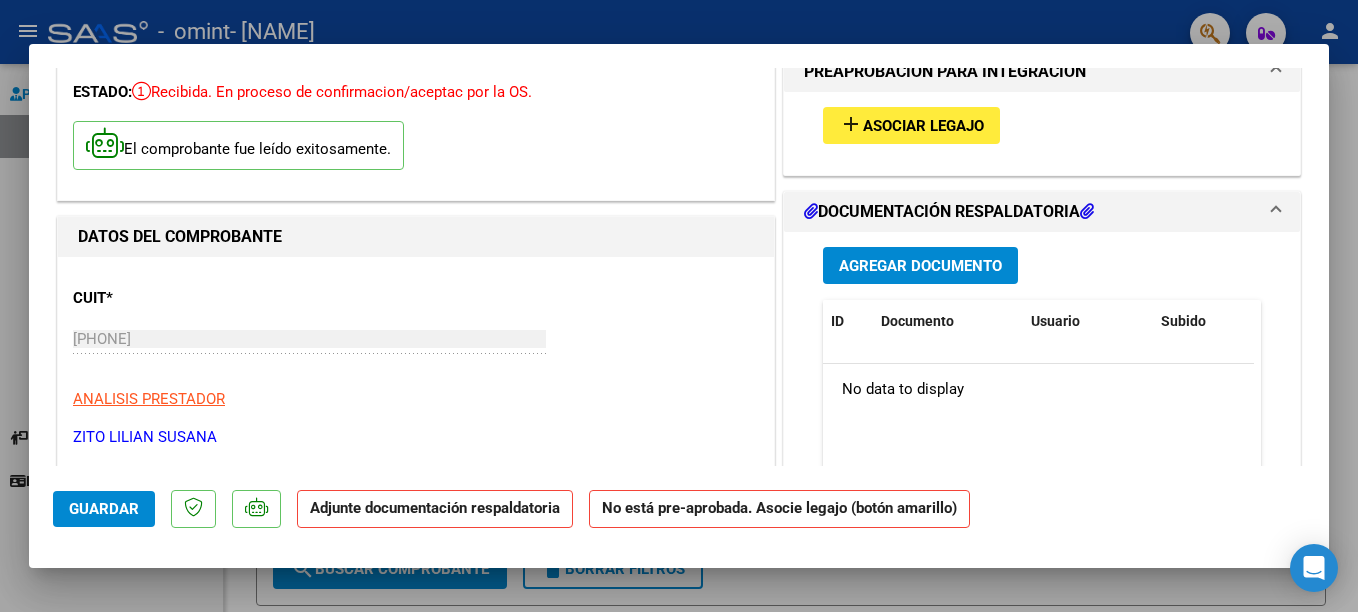 scroll, scrollTop: 0, scrollLeft: 0, axis: both 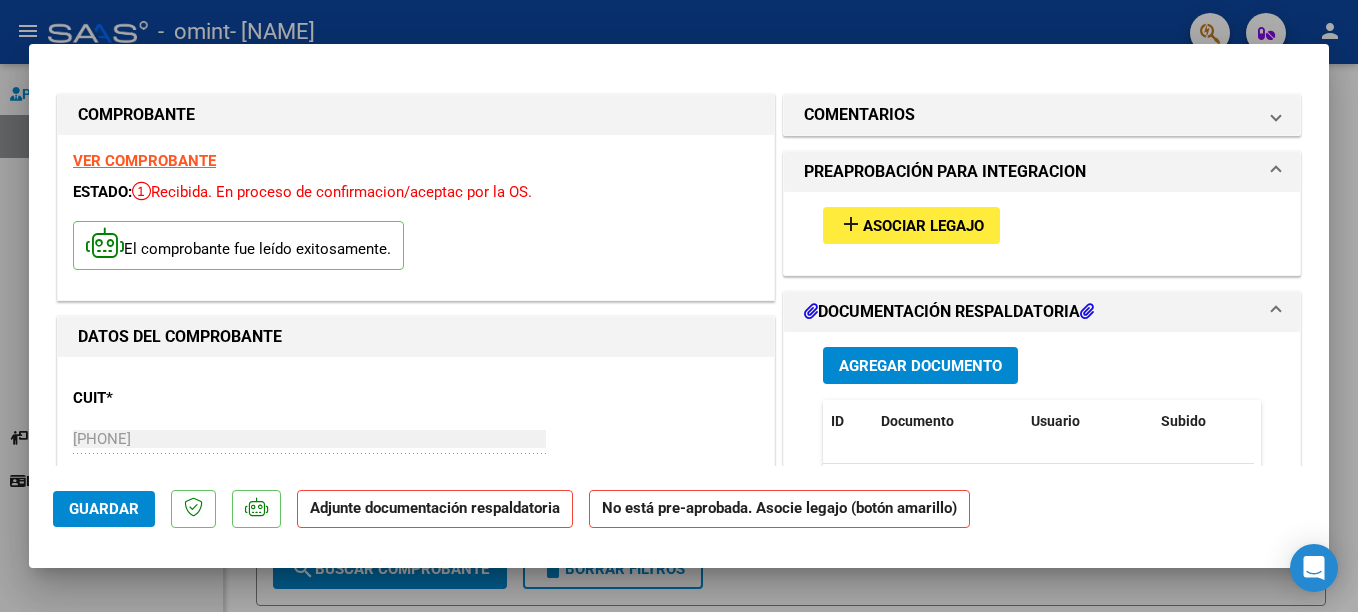 click on "DOCUMENTACIÓN RESPALDATORIA" at bounding box center [1038, 312] 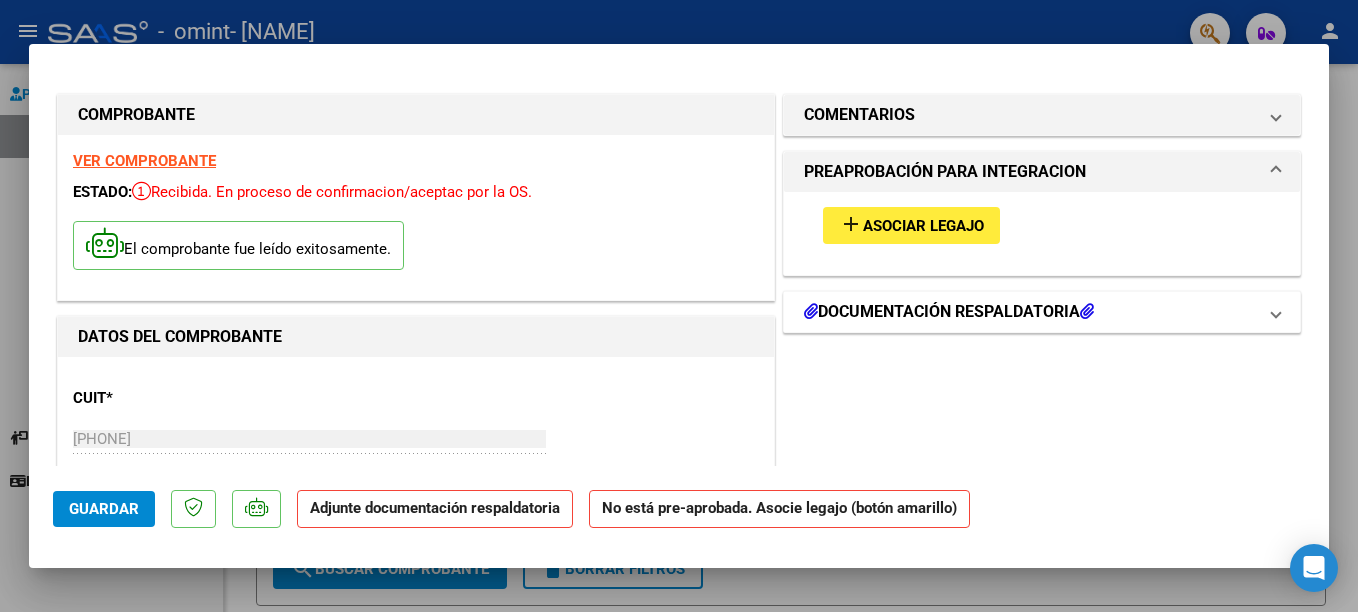 click on "DOCUMENTACIÓN RESPALDATORIA" at bounding box center (949, 312) 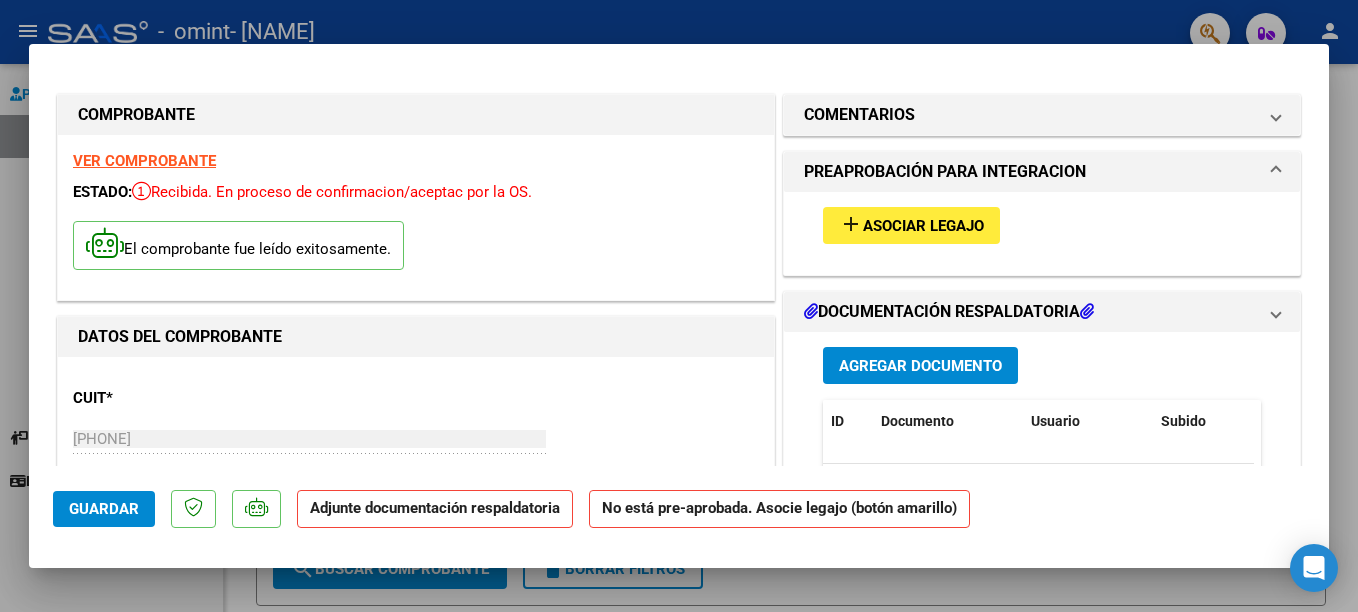 click on "DOCUMENTACIÓN RESPALDATORIA" at bounding box center (949, 312) 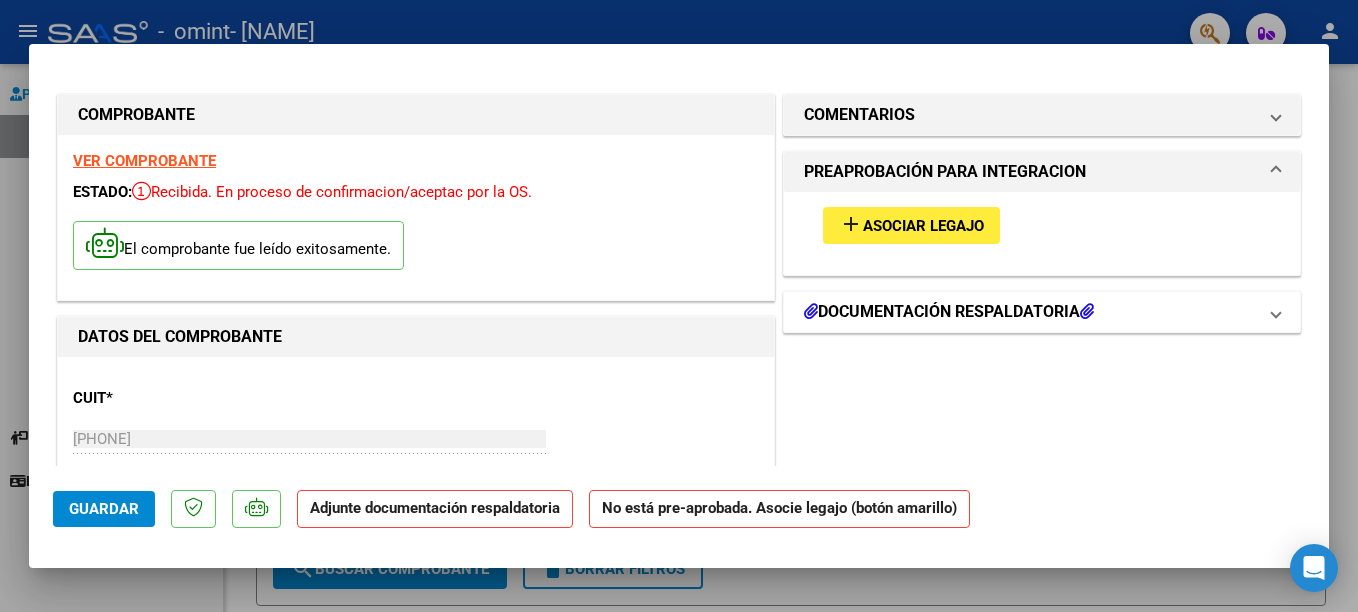 click on "DOCUMENTACIÓN RESPALDATORIA" at bounding box center (949, 312) 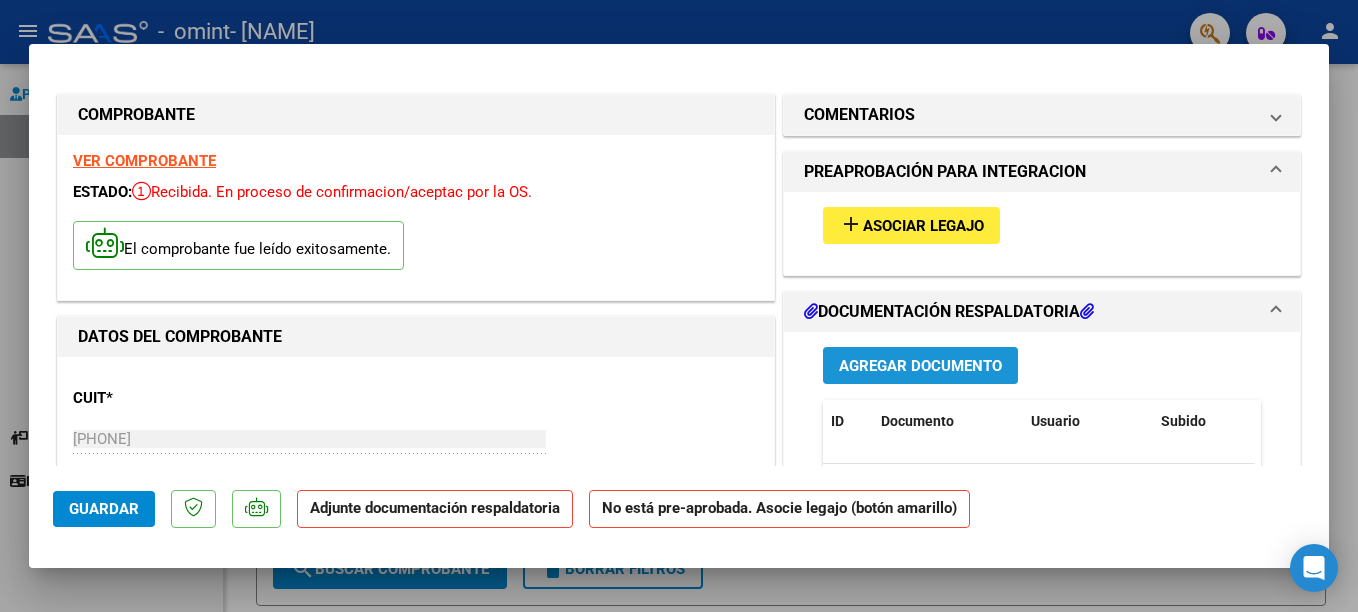 click on "Agregar Documento" at bounding box center (920, 365) 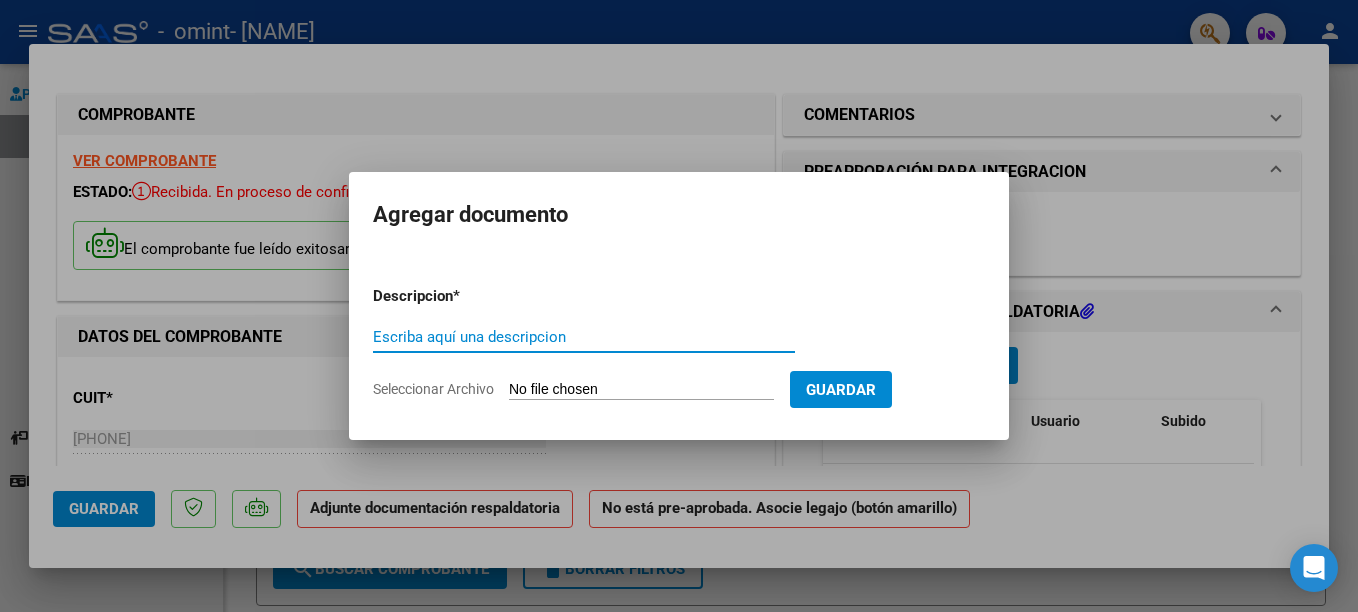 click on "Descripcion  *   Escriba aquí una descripcion  Seleccionar Archivo Guardar" at bounding box center [679, 343] 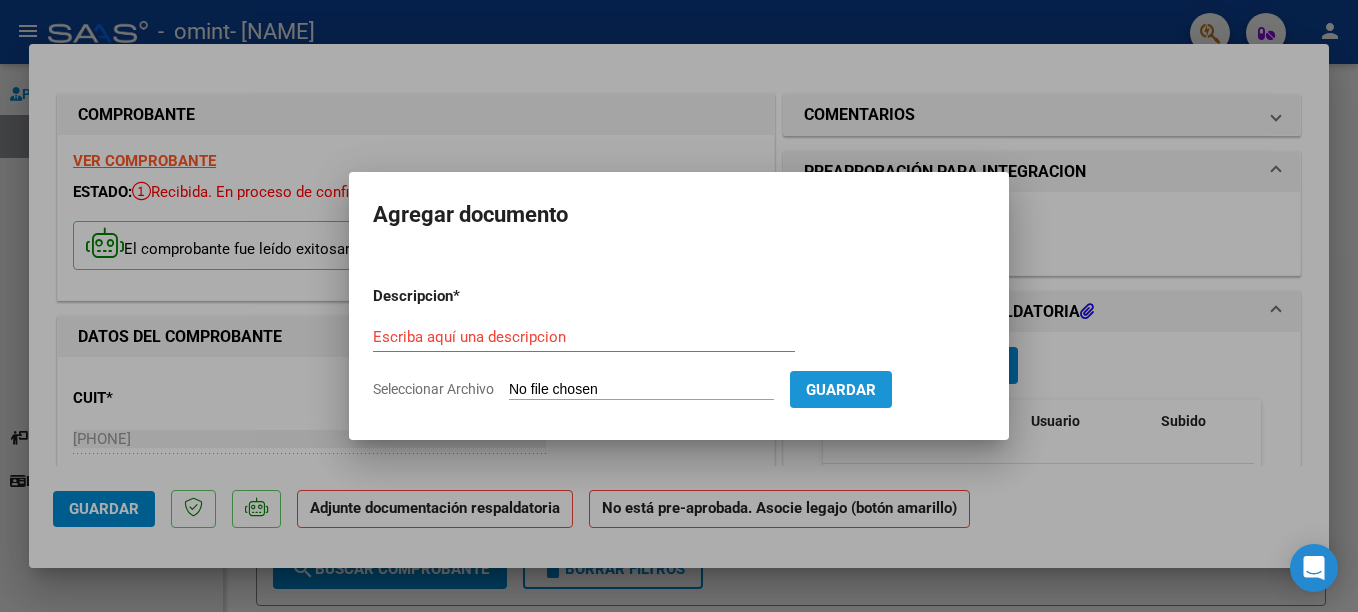 click on "Guardar" at bounding box center (841, 390) 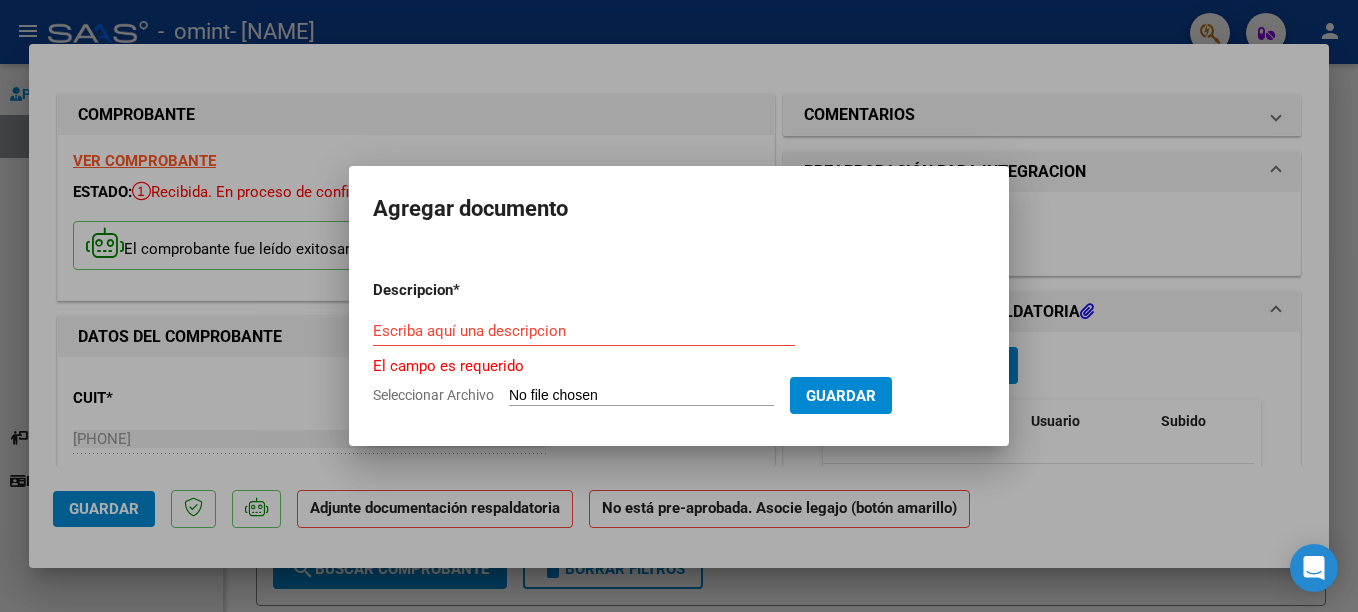 click at bounding box center [679, 306] 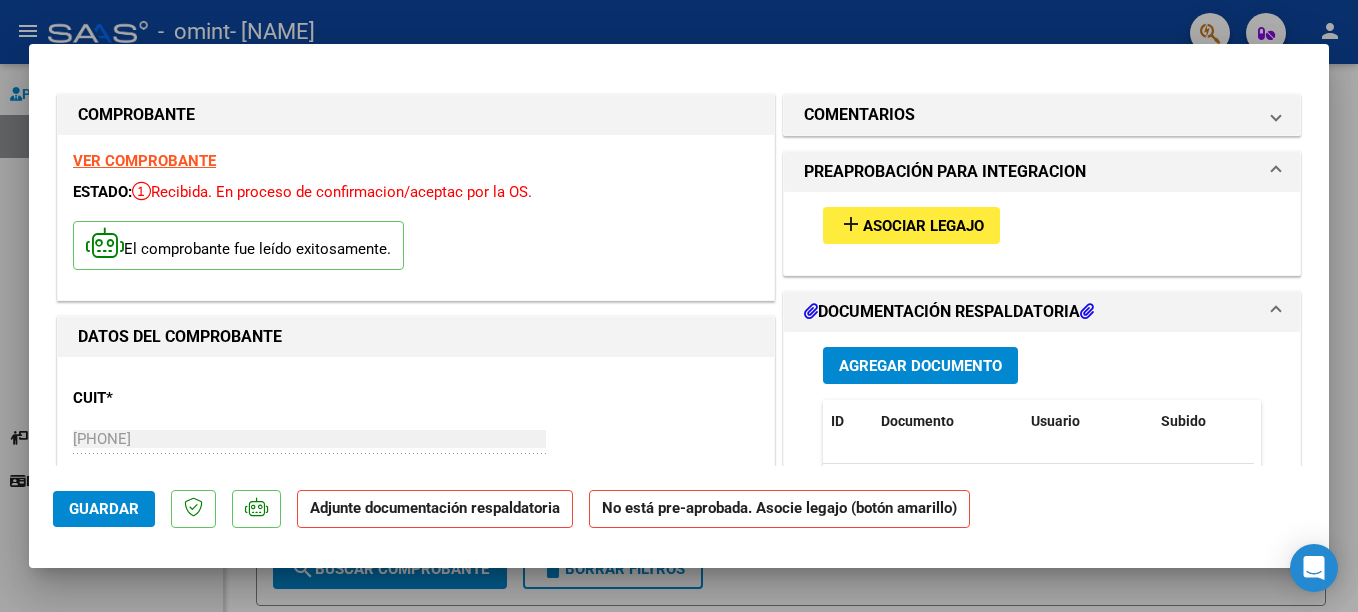 click on "VER COMPROBANTE" at bounding box center [144, 161] 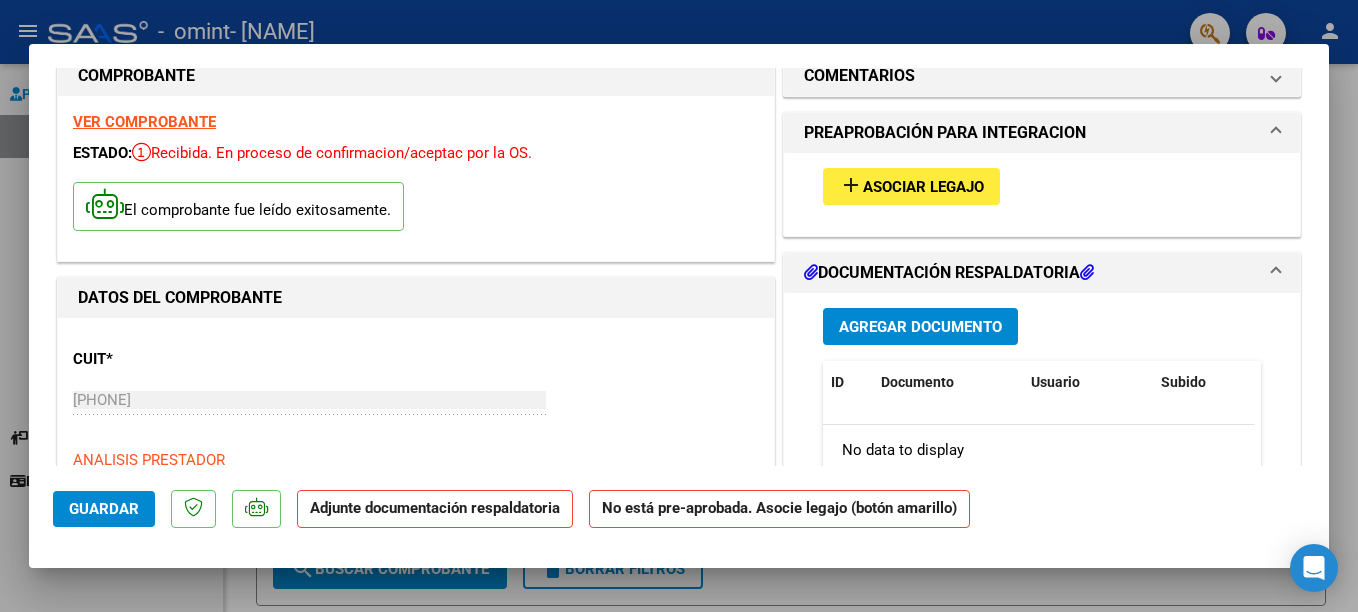 scroll, scrollTop: 0, scrollLeft: 0, axis: both 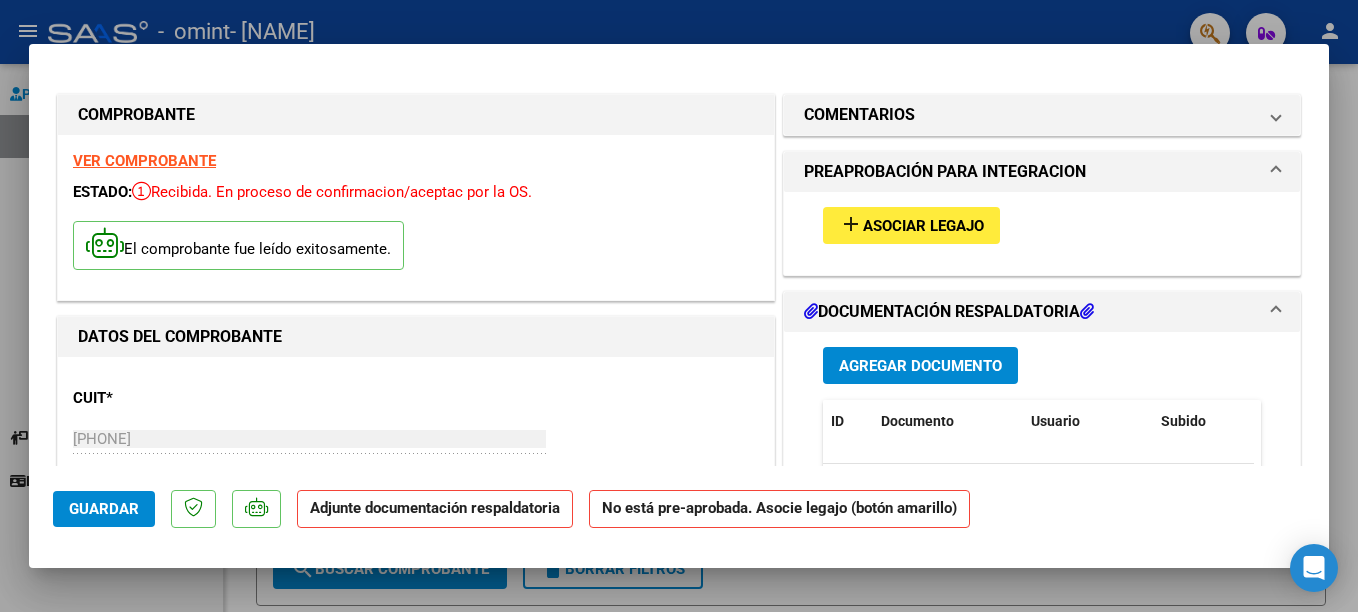 click on "DOCUMENTACIÓN RESPALDATORIA" at bounding box center [1042, 312] 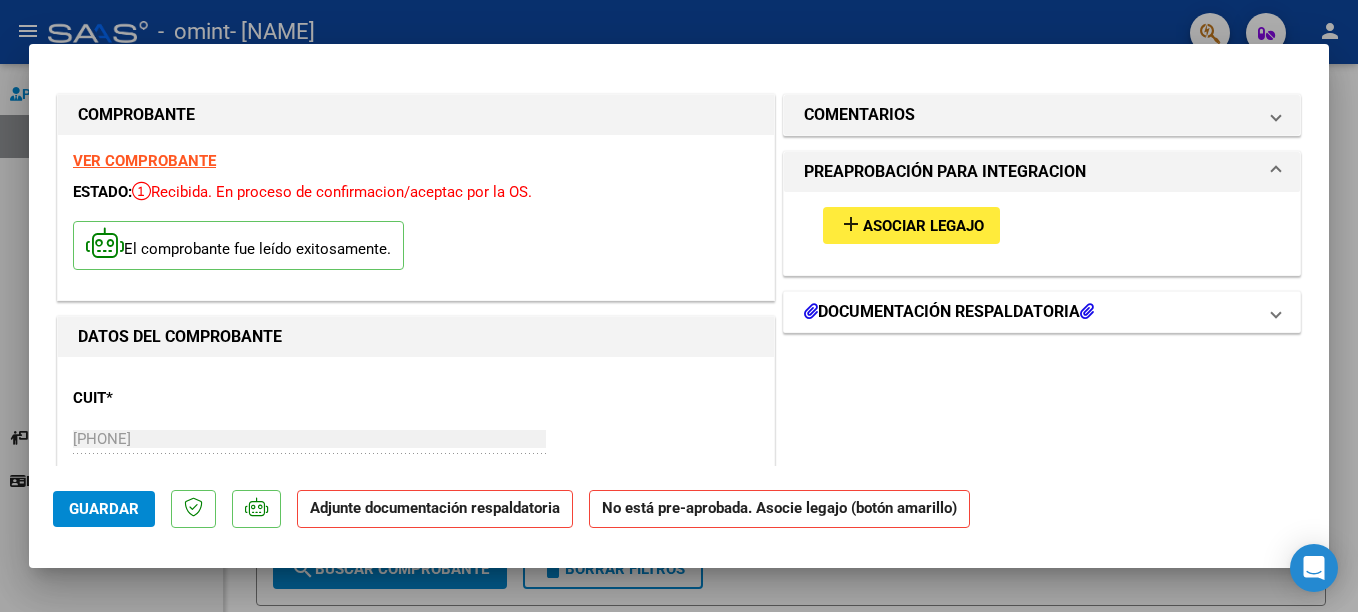 click on "DOCUMENTACIÓN RESPALDATORIA" at bounding box center [1042, 312] 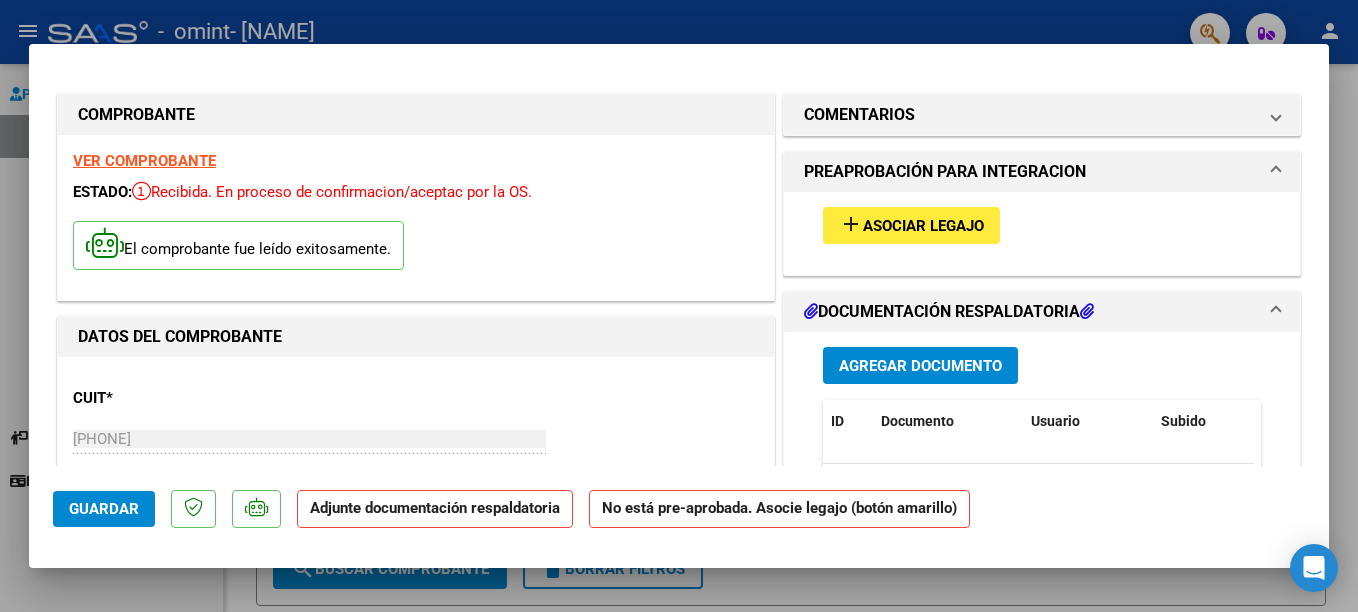 click on "Agregar Documento" at bounding box center [920, 366] 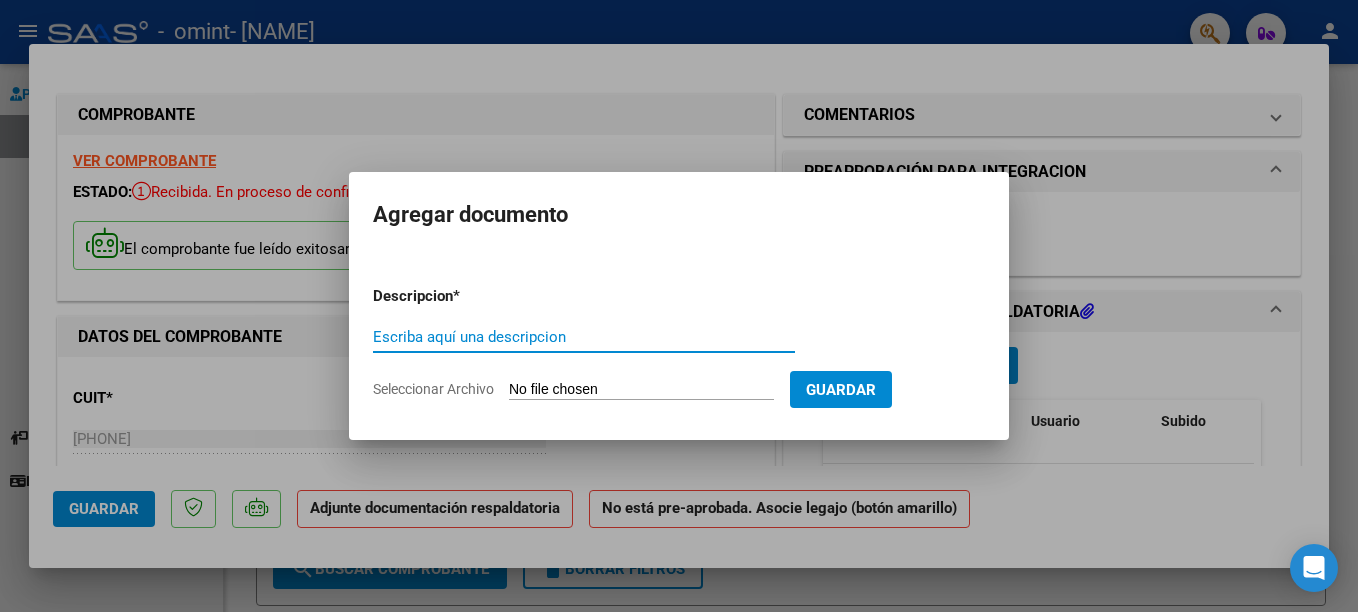 click on "Descripcion  *   Escriba aquí una descripcion  Seleccionar Archivo Guardar" at bounding box center (679, 343) 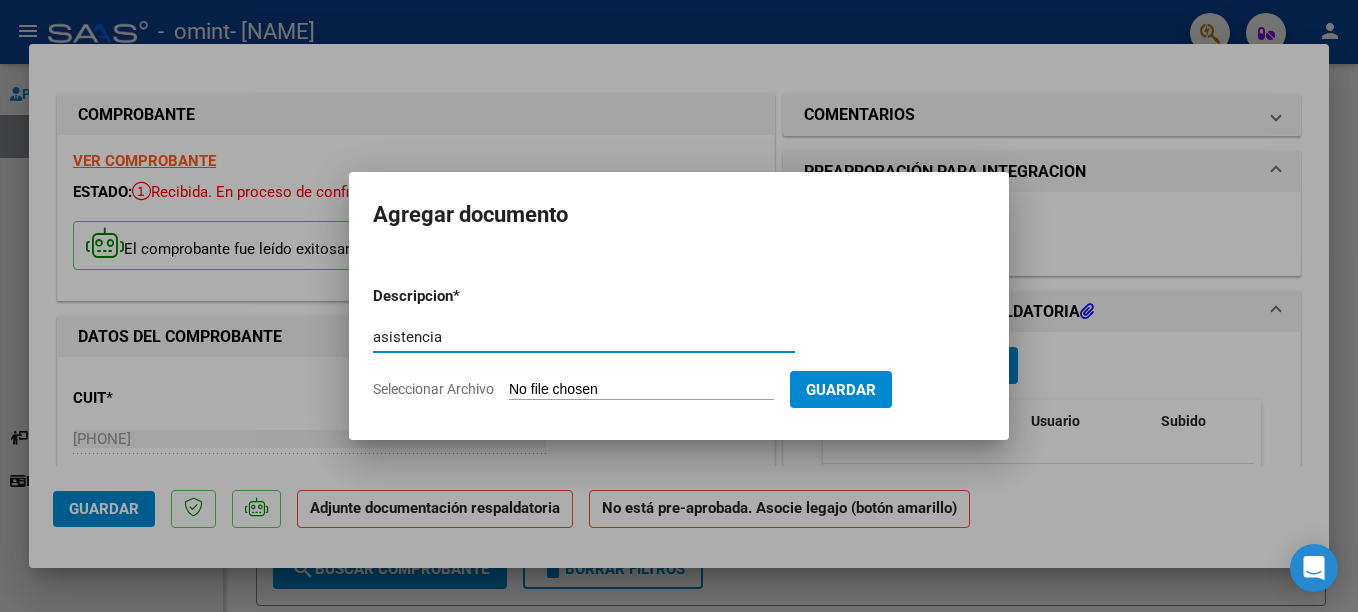 type on "asistencia" 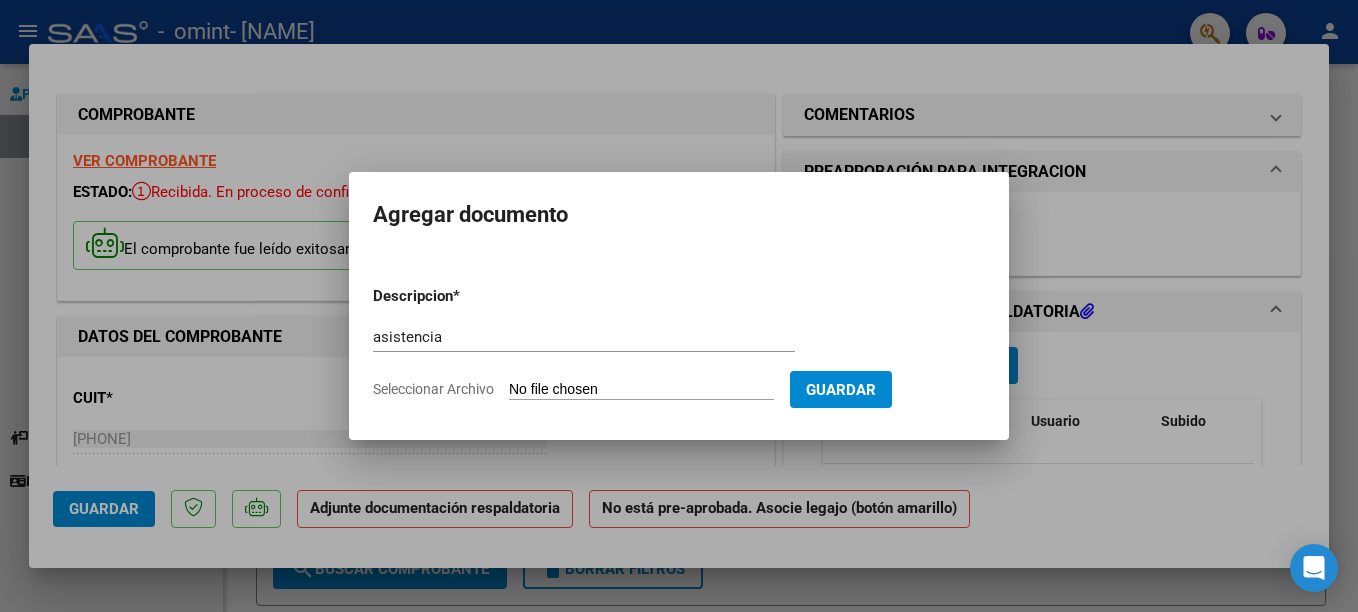 click on "Seleccionar Archivo" at bounding box center (641, 390) 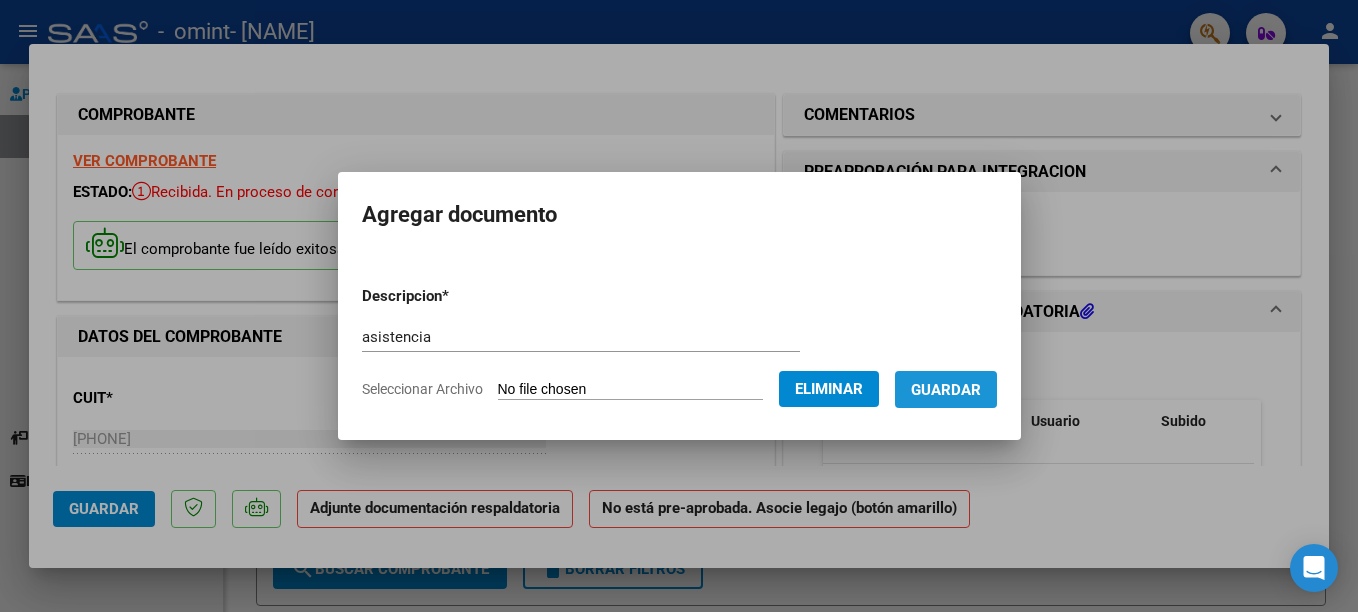 click on "Guardar" at bounding box center [946, 390] 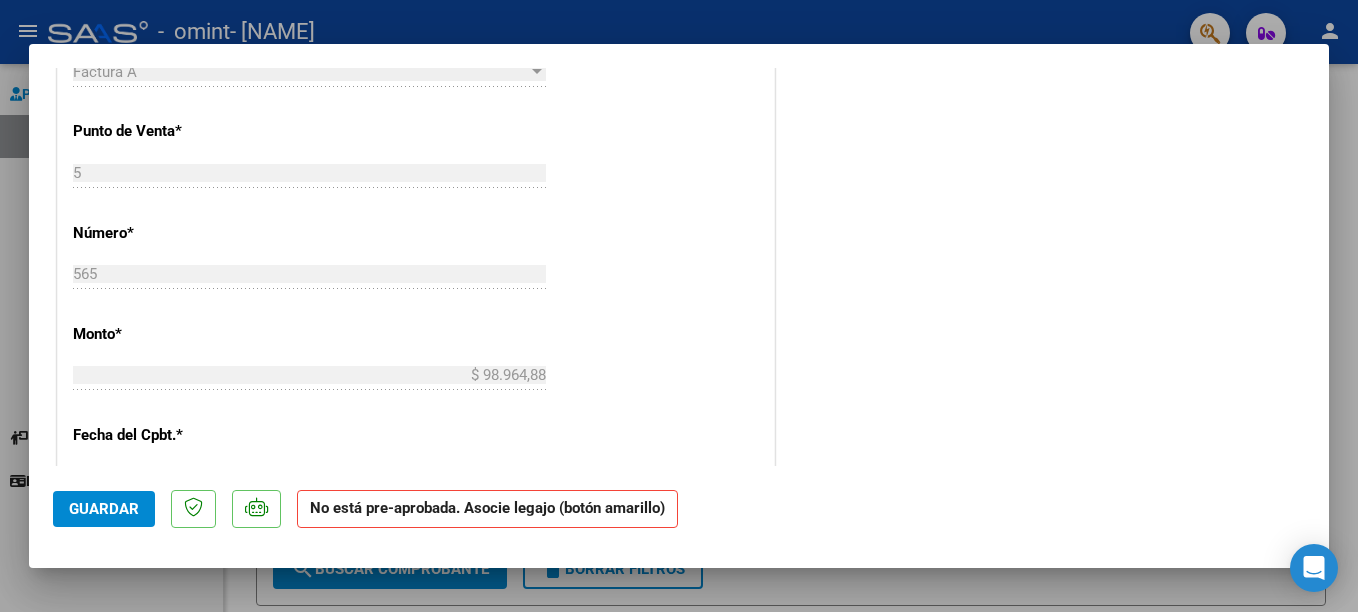 scroll, scrollTop: 900, scrollLeft: 0, axis: vertical 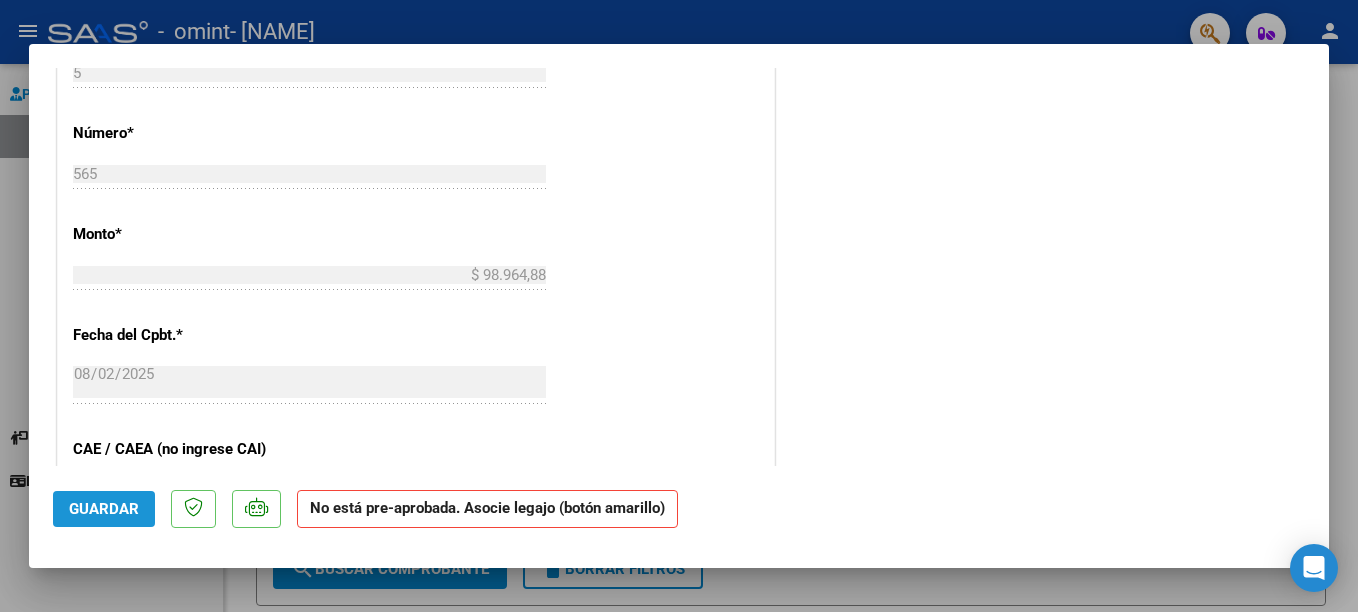 click on "Guardar" 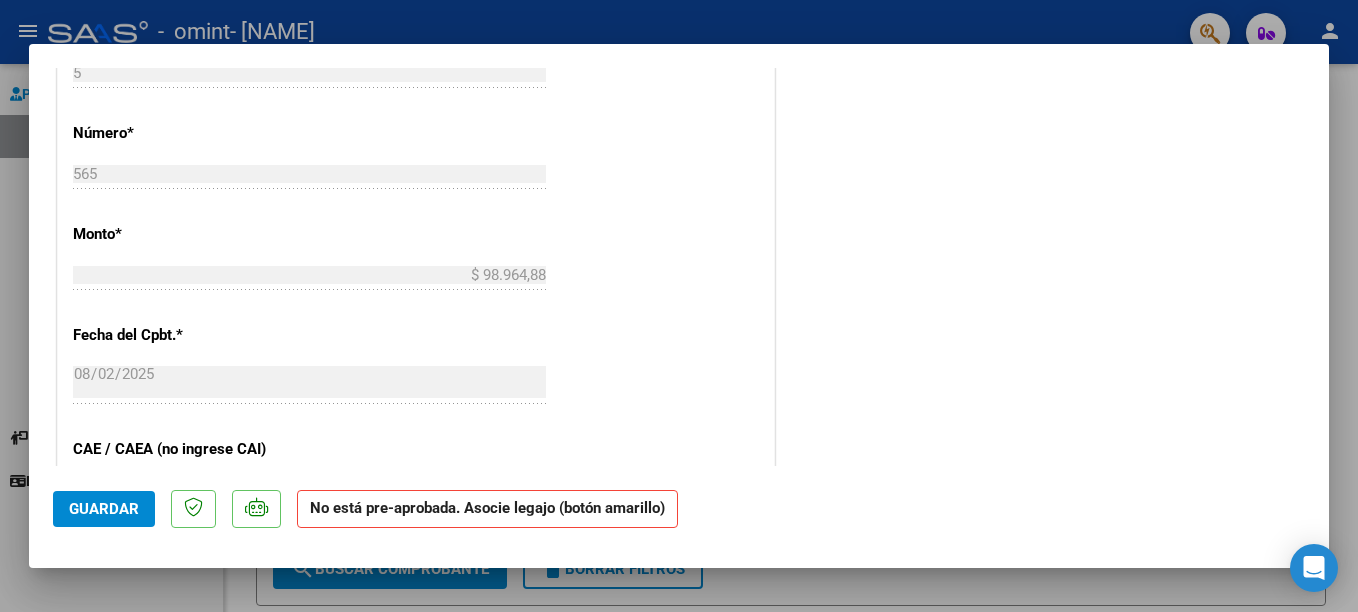 click at bounding box center (679, 306) 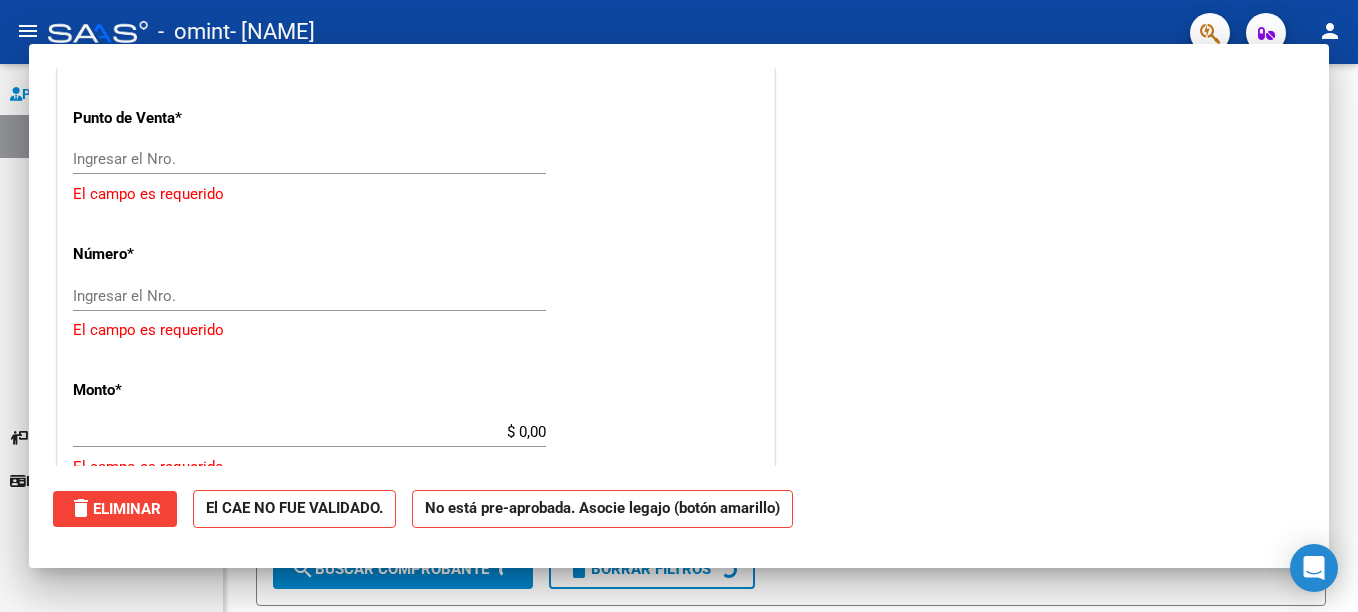 scroll, scrollTop: 0, scrollLeft: 0, axis: both 